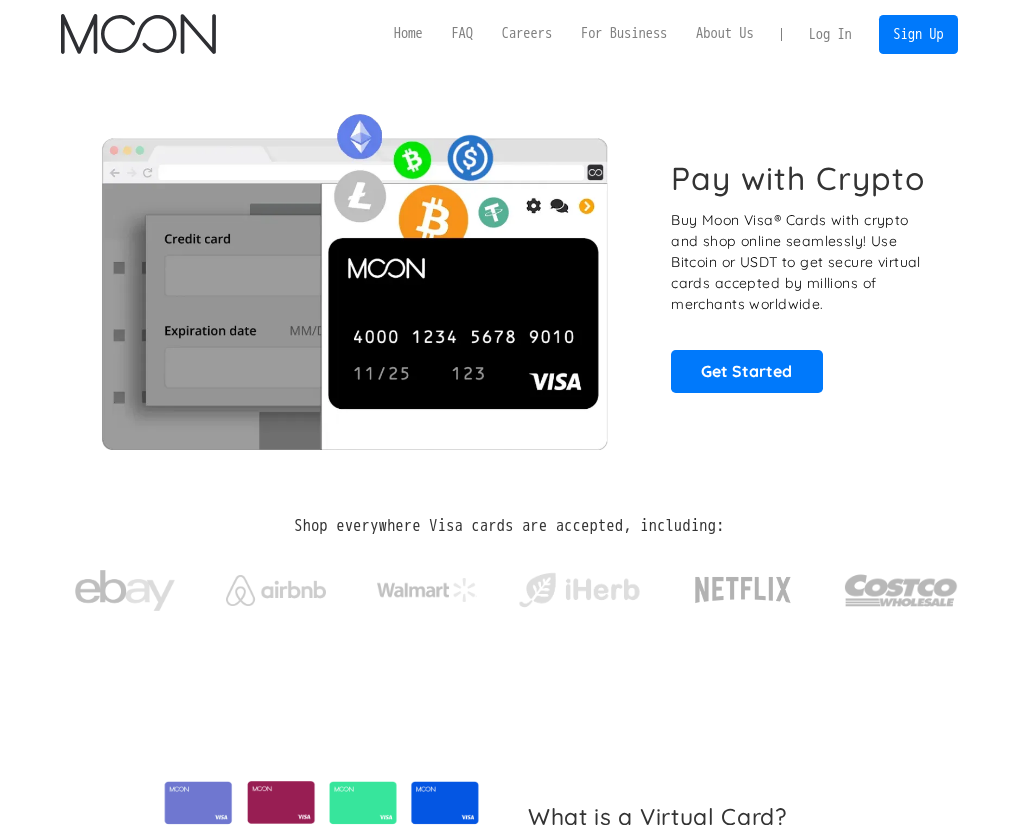scroll, scrollTop: 0, scrollLeft: 0, axis: both 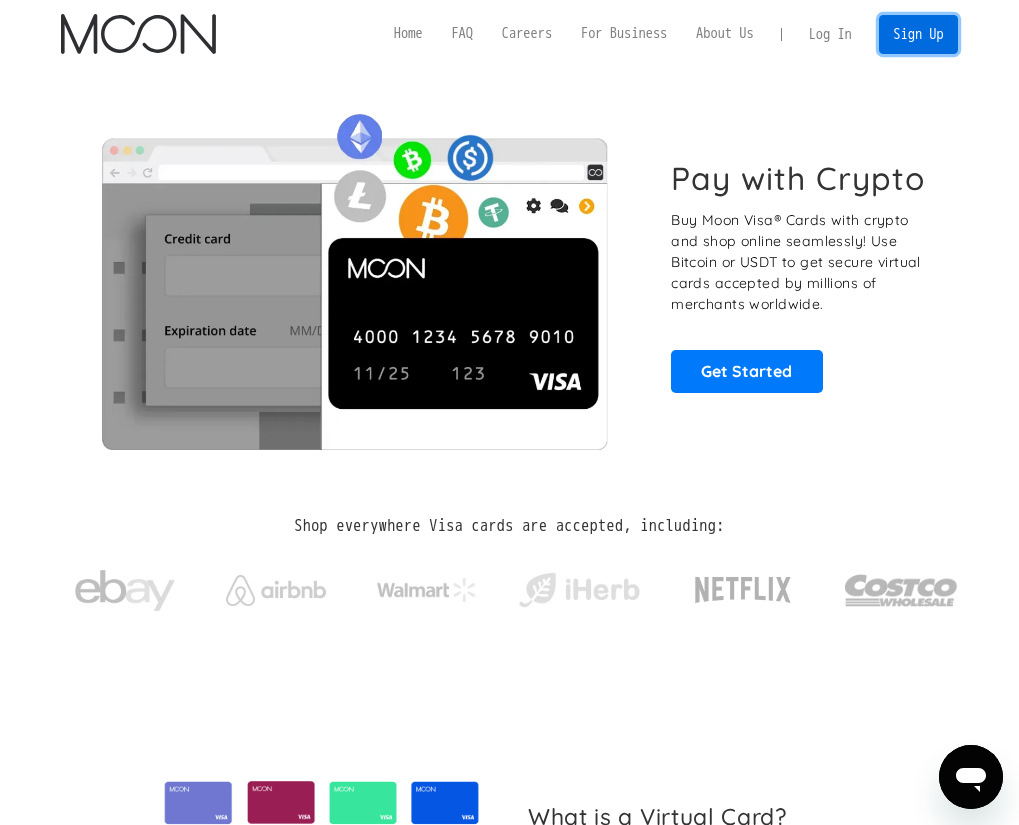 click on "Sign Up" at bounding box center (918, 34) 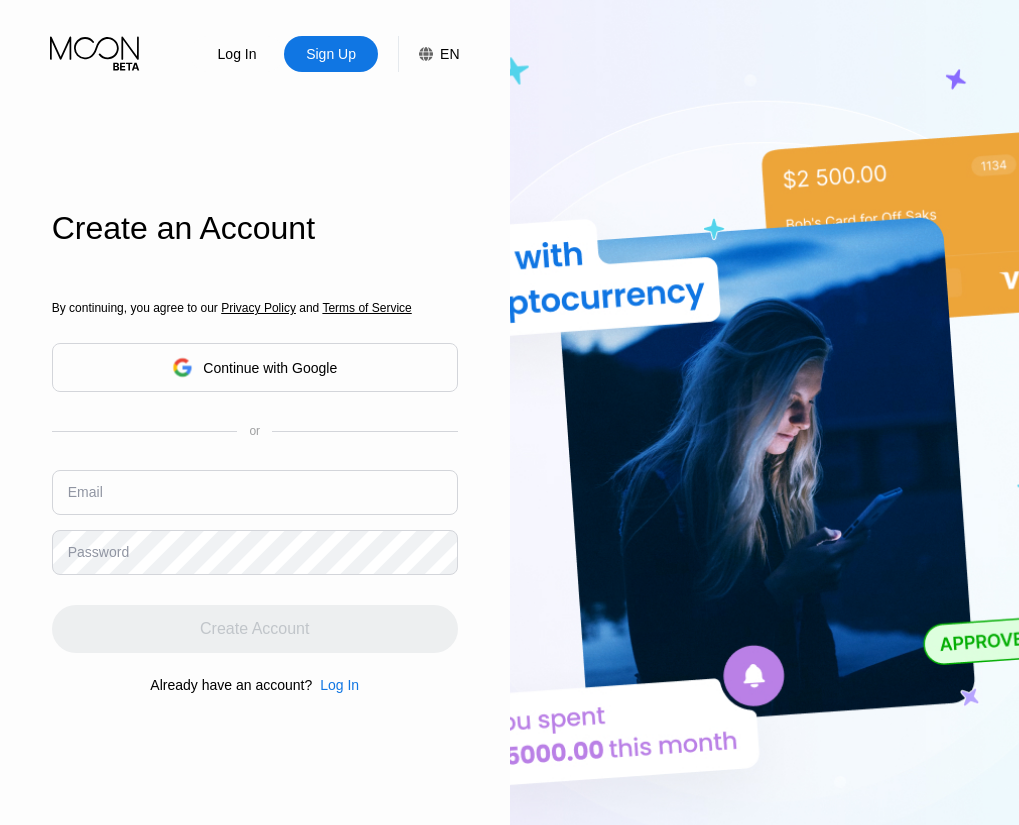scroll, scrollTop: 0, scrollLeft: 0, axis: both 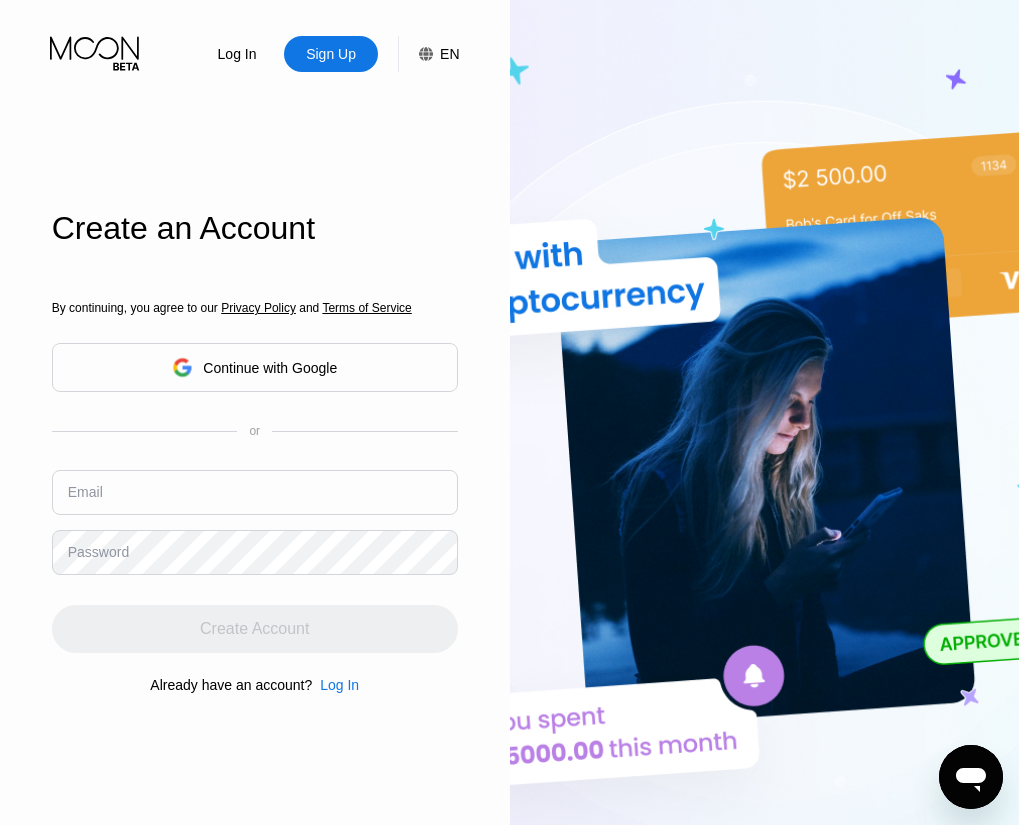 click on "Log In Sign Up EN Language English Save Create an Account By continuing, you agree to our   Privacy Policy   and   Terms of Service Continue with Google or Email Password Create Account Already have an account? Log In" at bounding box center [255, 454] 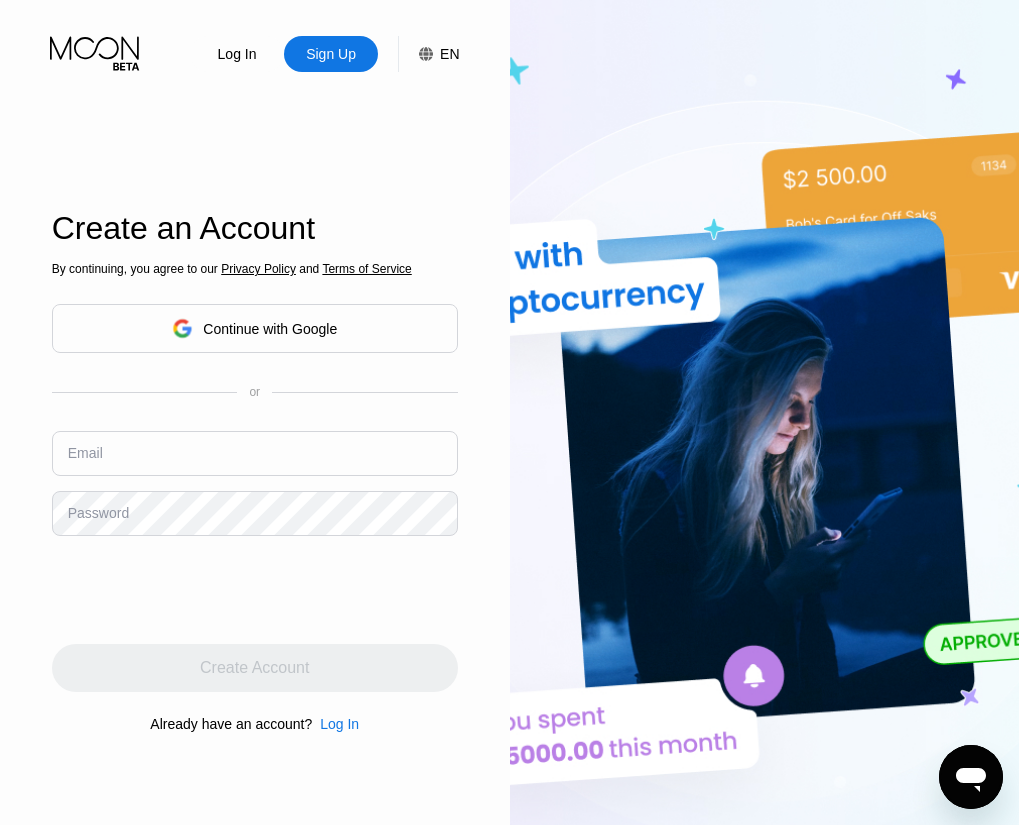 click on "Log In Sign Up EN Language English Save Create an Account By continuing, you agree to our   Privacy Policy   and   Terms of Service Continue with Google or Email Password Create Account Already have an account? Log In" at bounding box center [255, 454] 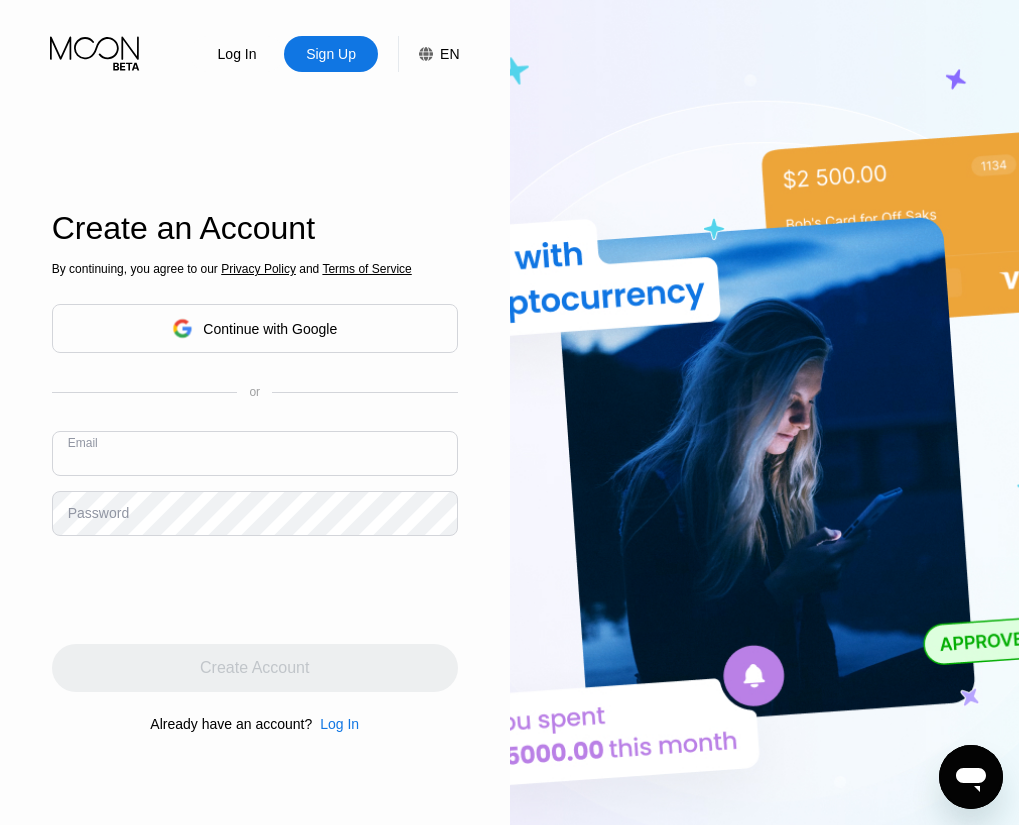 click at bounding box center [255, 453] 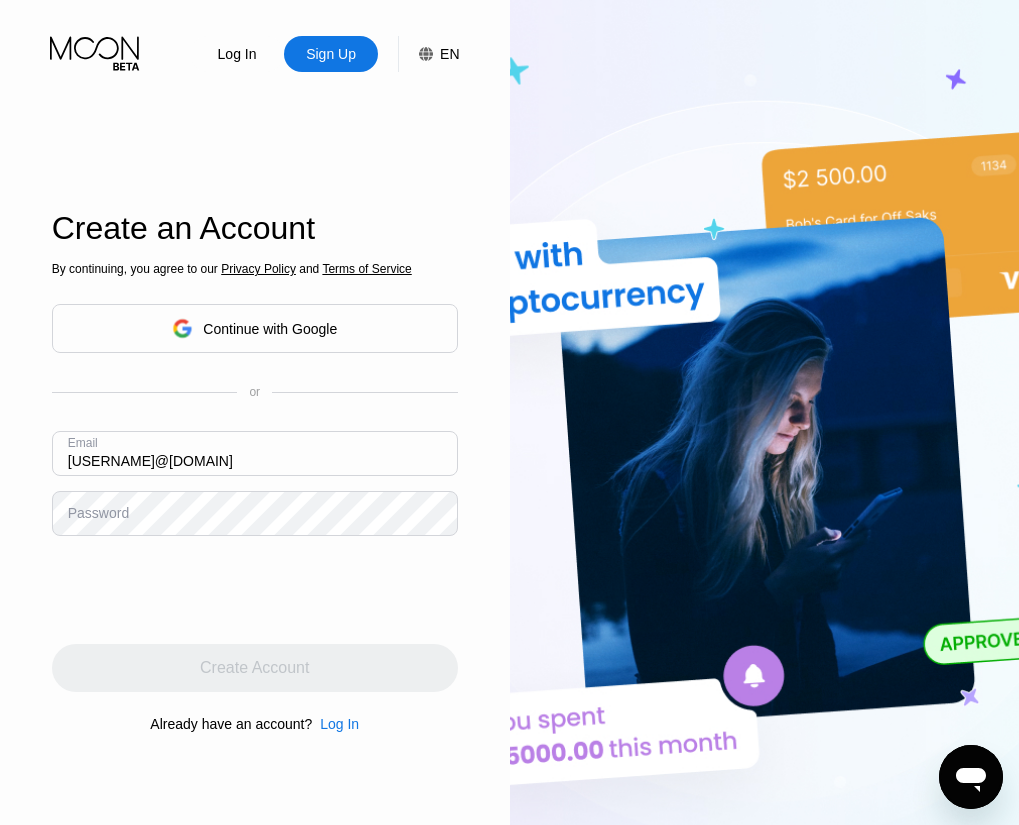 type on "[EMAIL]" 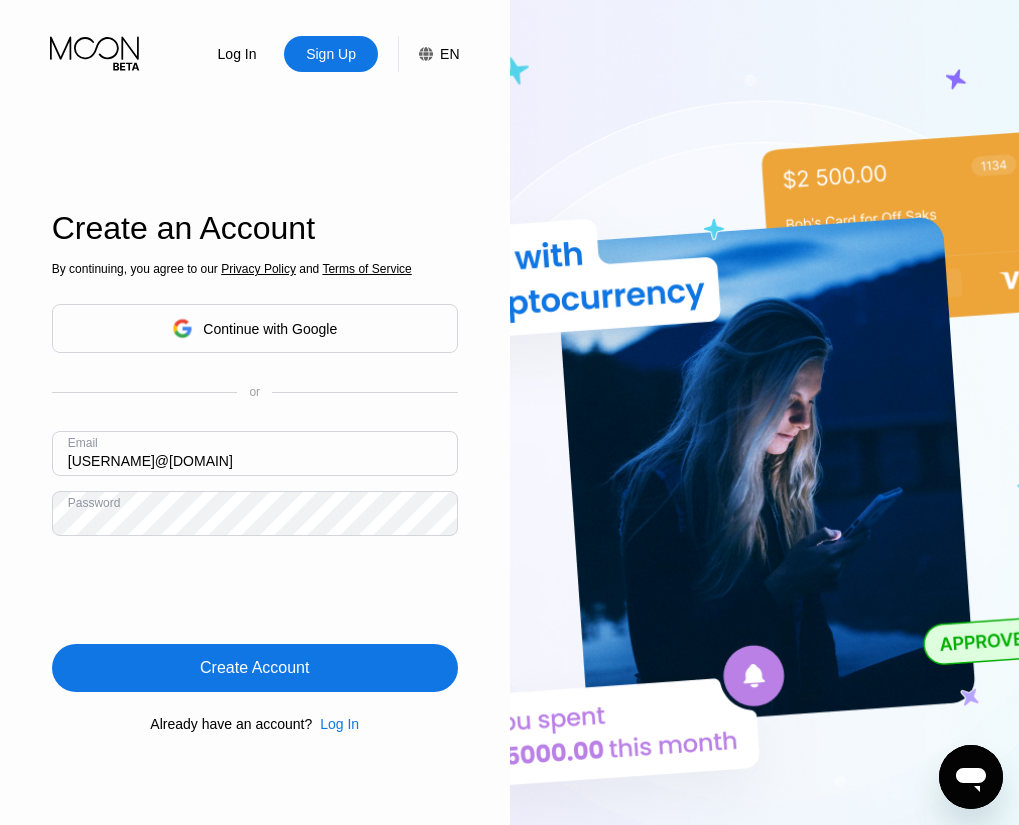 click on "Create Account" at bounding box center [254, 668] 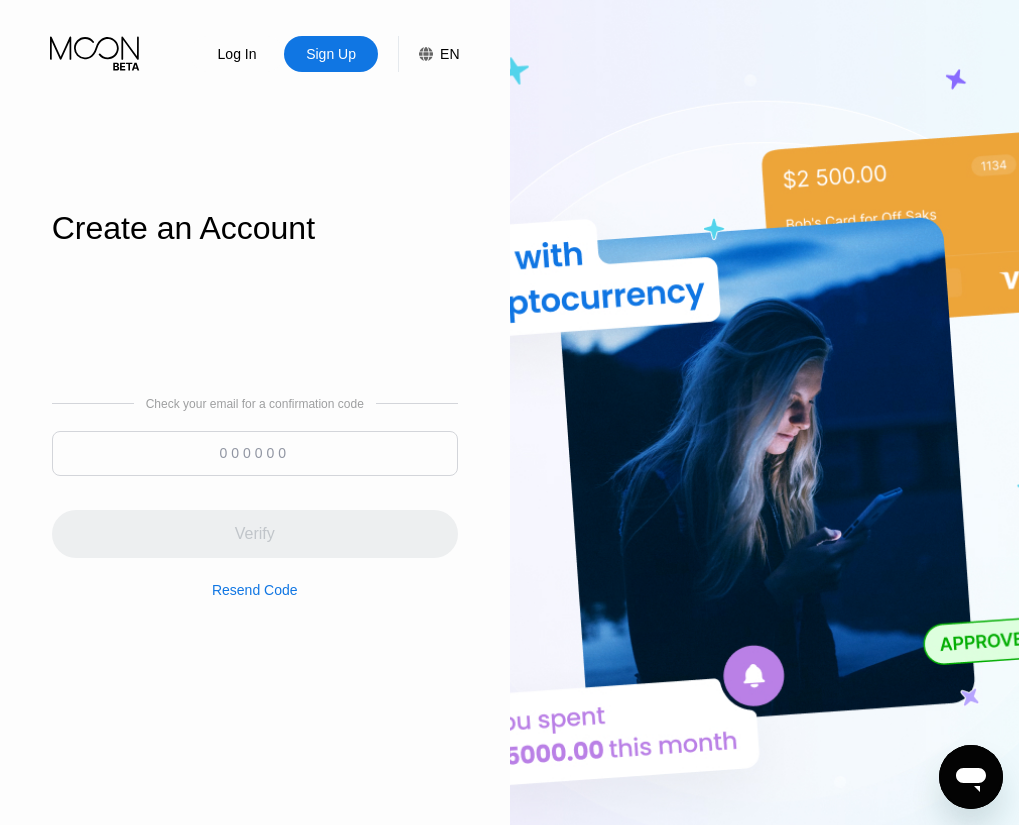 click at bounding box center (255, 453) 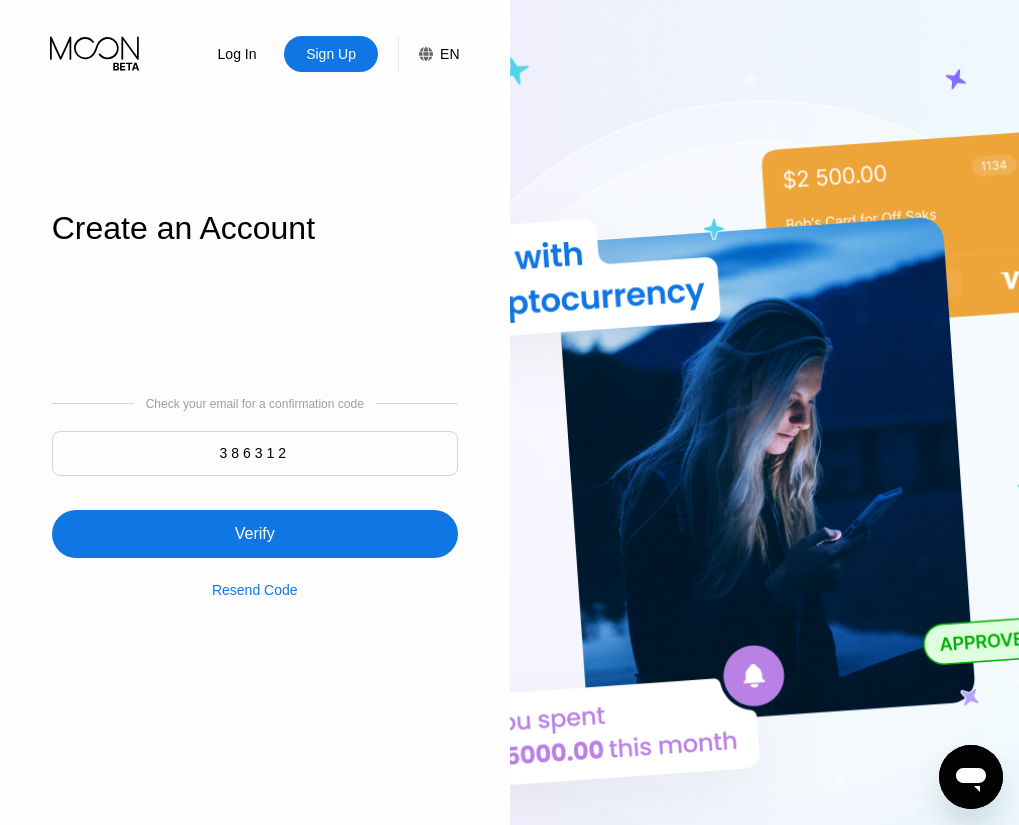type on "386312" 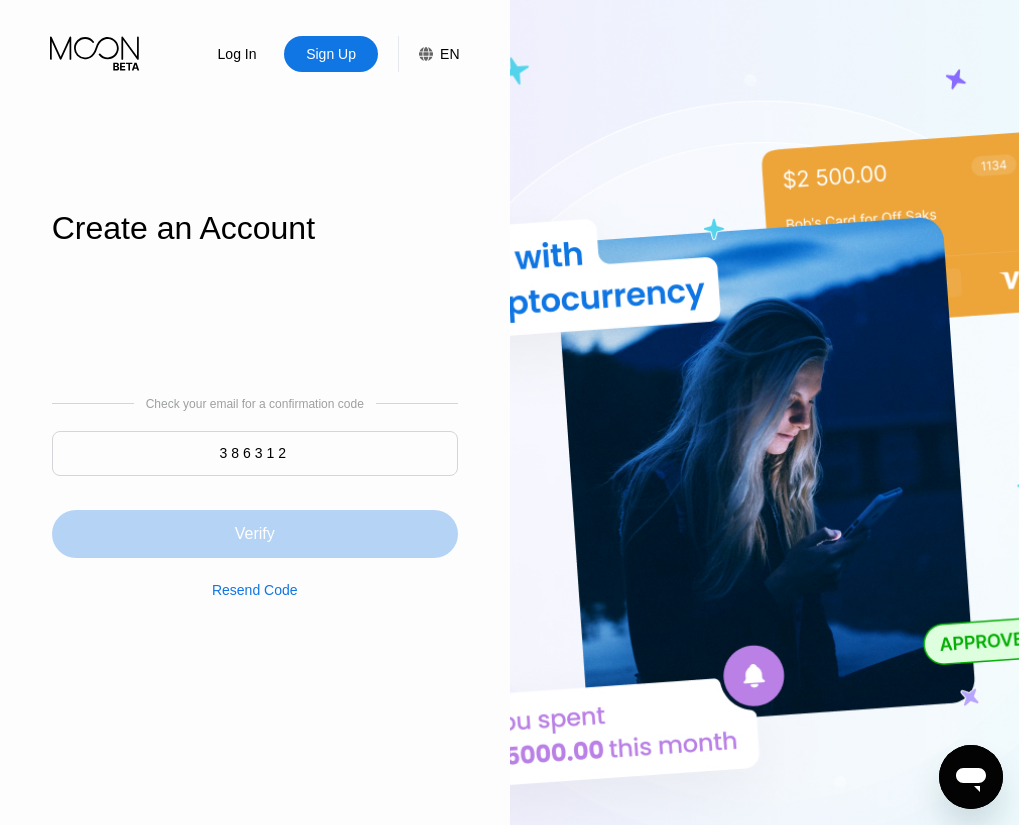 click on "Verify" at bounding box center (255, 534) 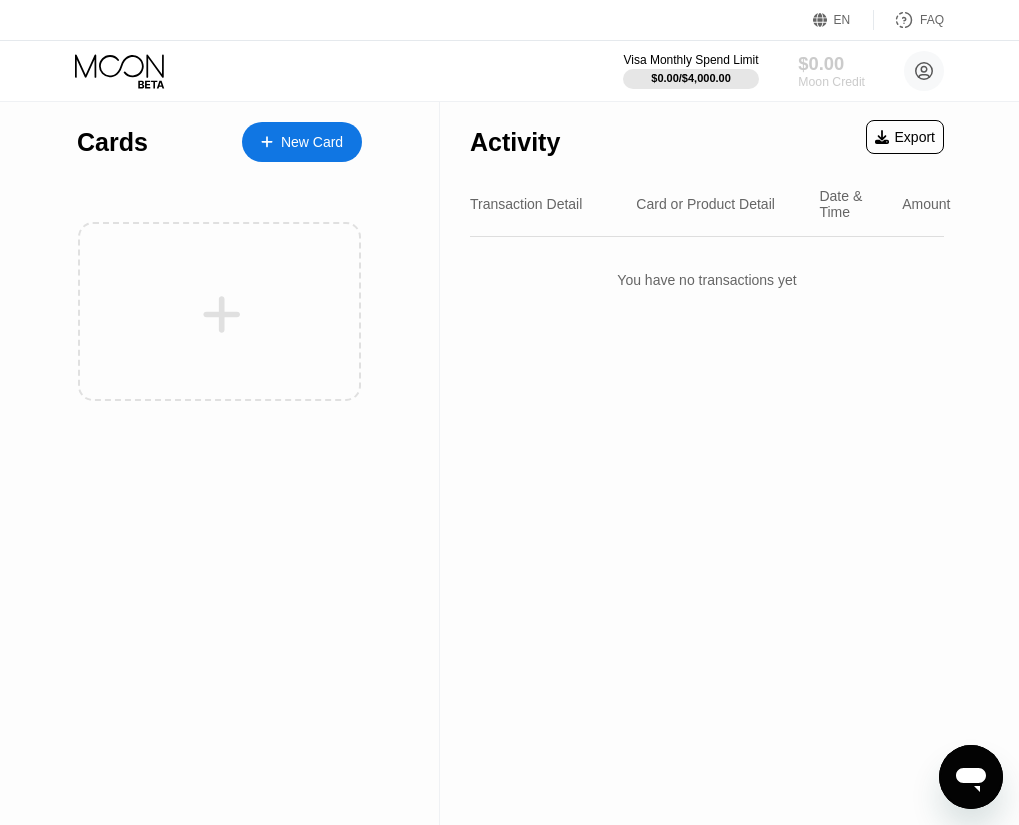 click on "$0.00" at bounding box center (831, 63) 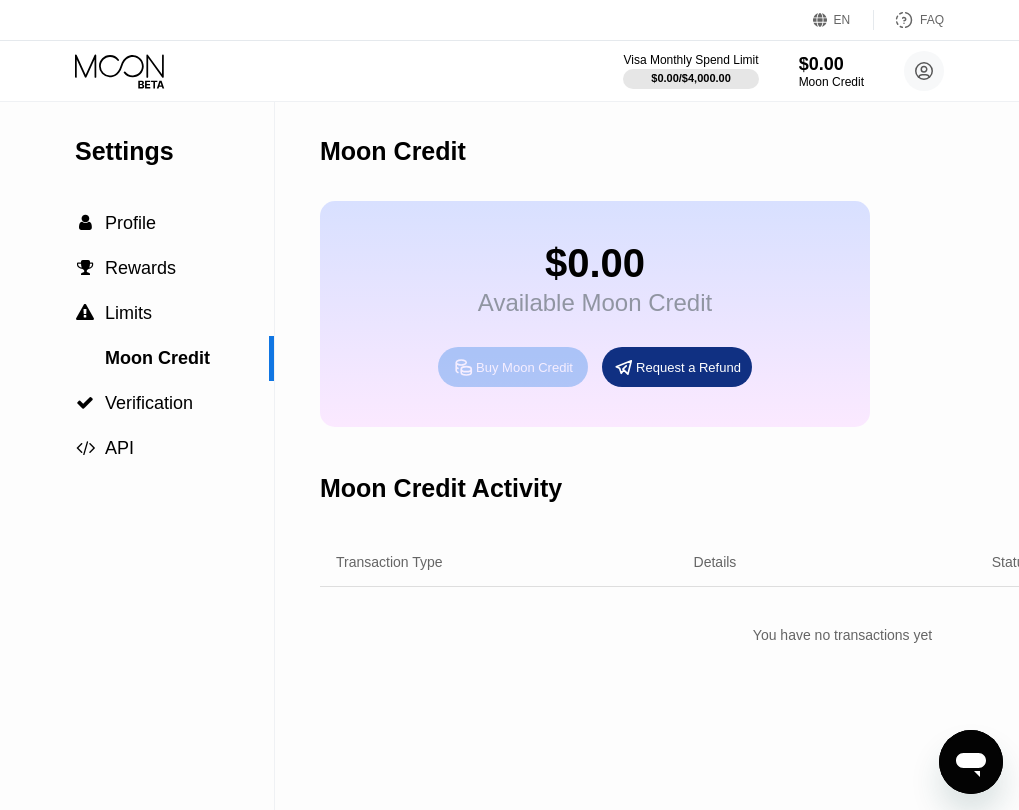 click on "Buy Moon Credit" at bounding box center (524, 367) 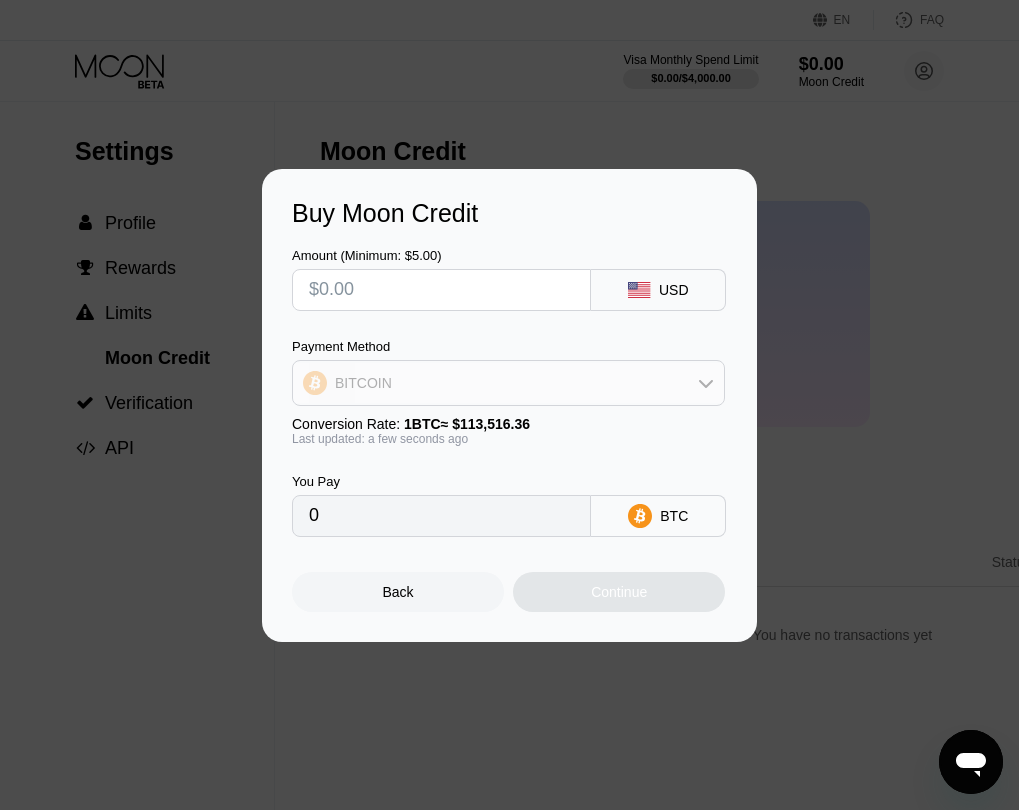 click on "BITCOIN" at bounding box center (508, 383) 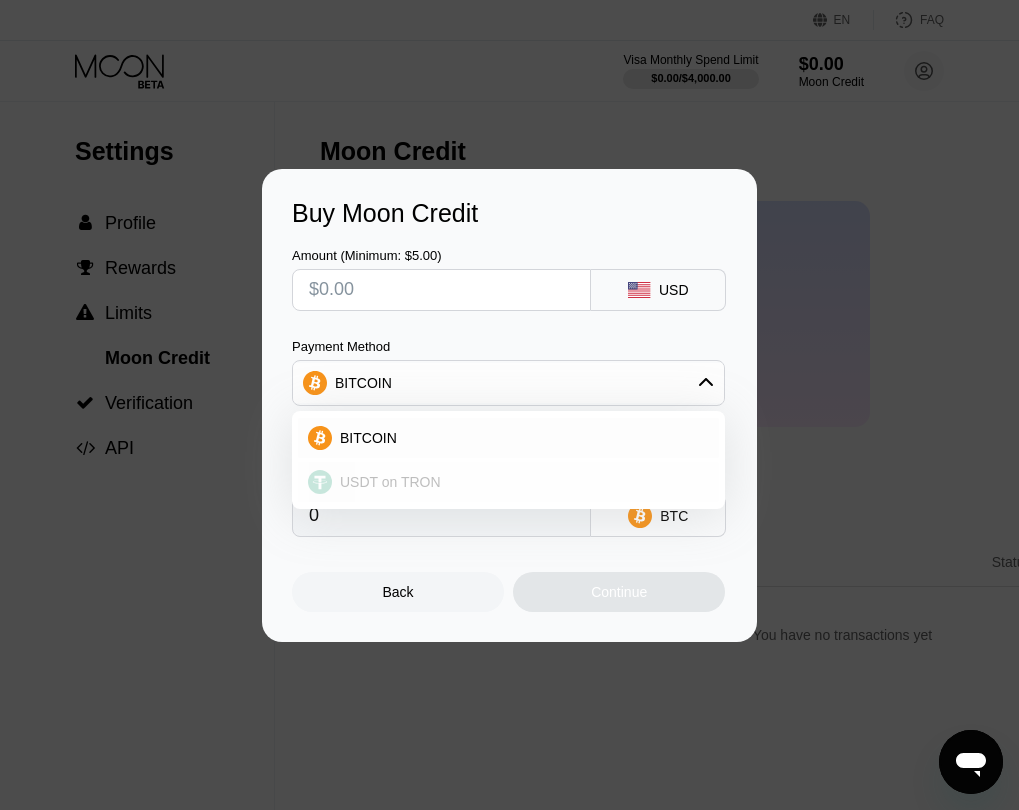 click on "USDT on TRON" at bounding box center (520, 482) 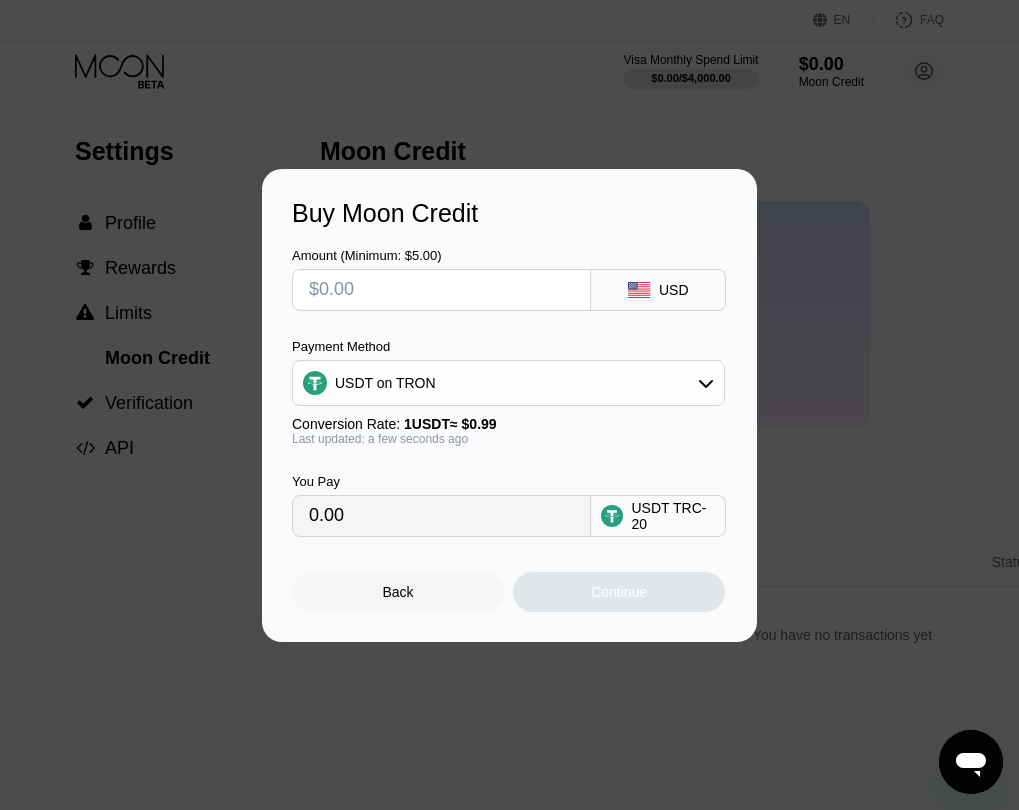 click at bounding box center [441, 290] 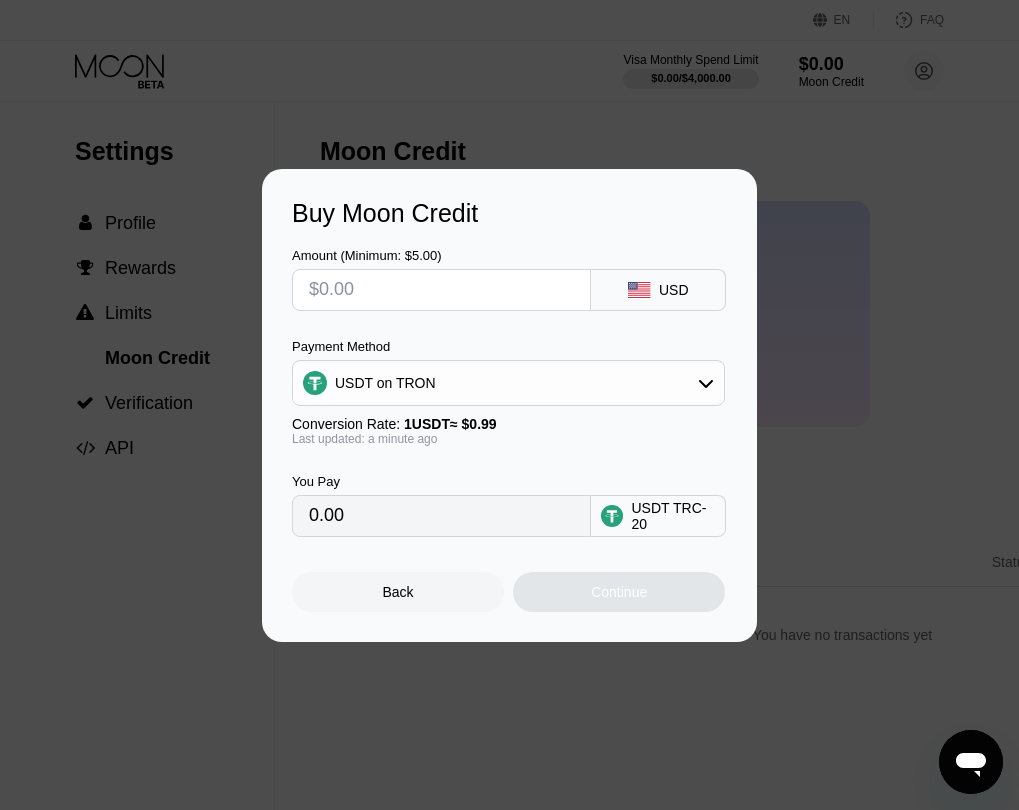 click at bounding box center [441, 290] 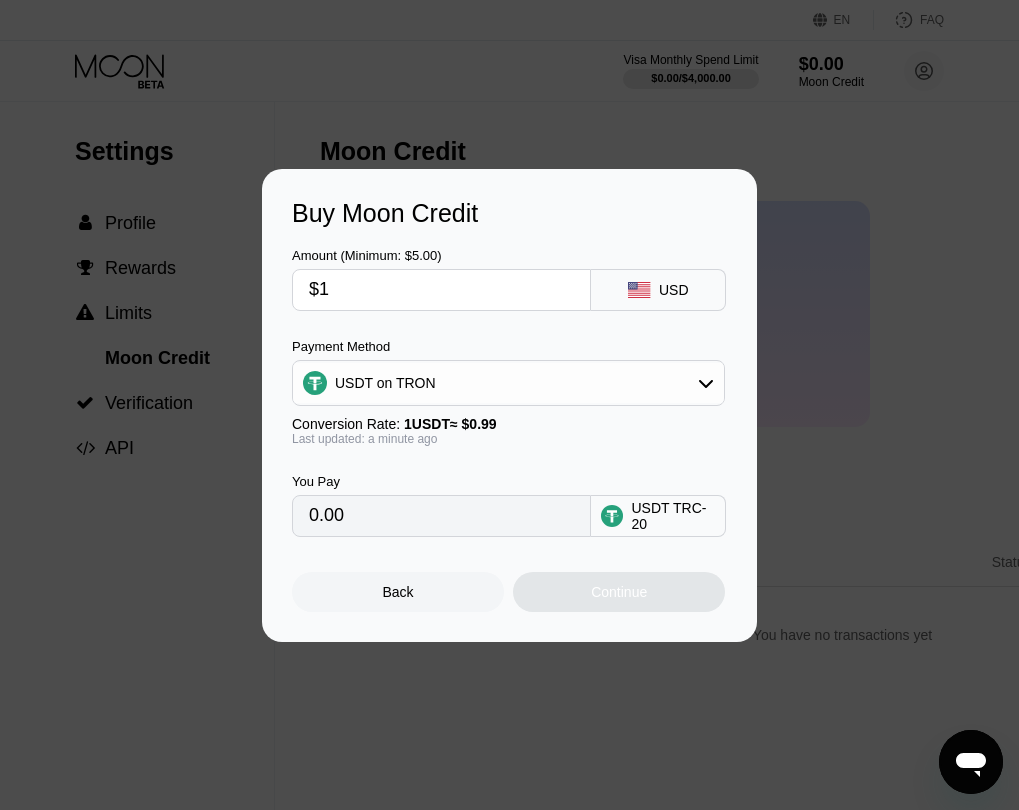 type on "1.01" 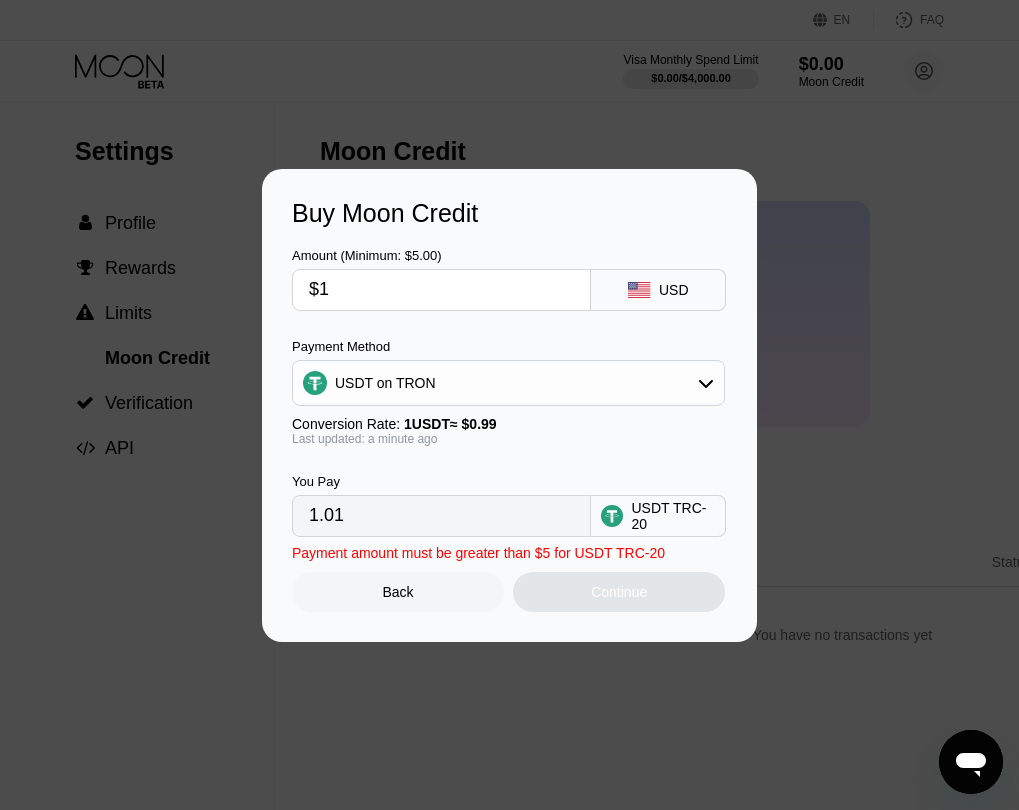 type on "$16" 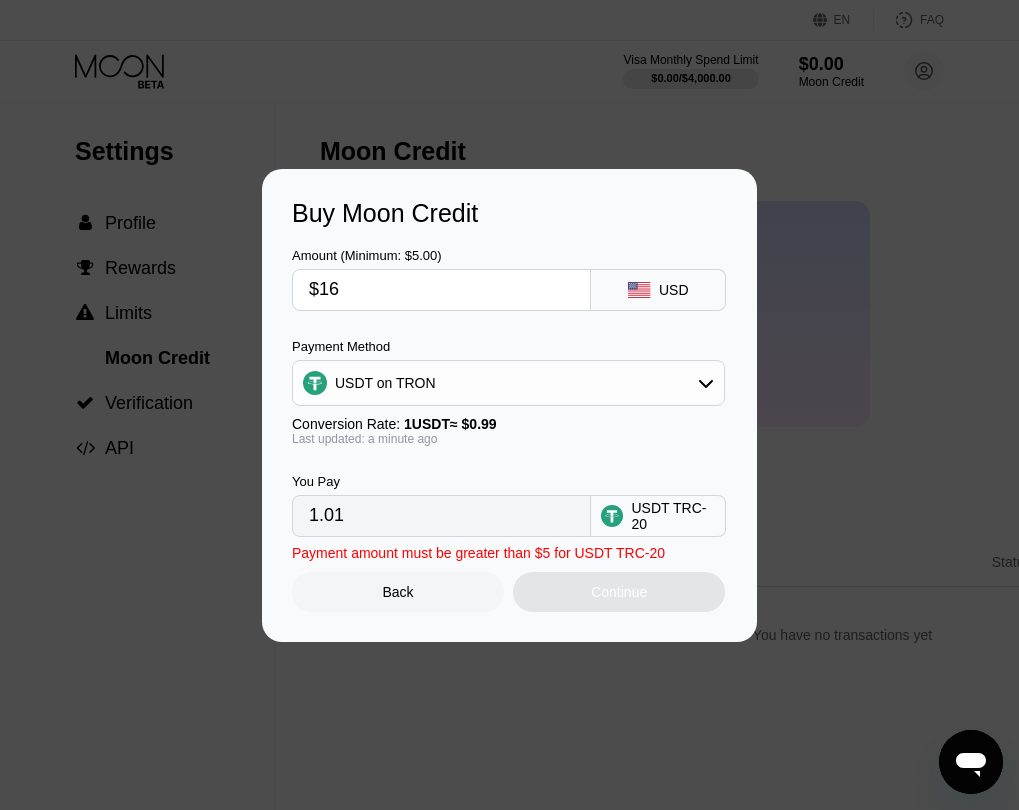 type on "16.16" 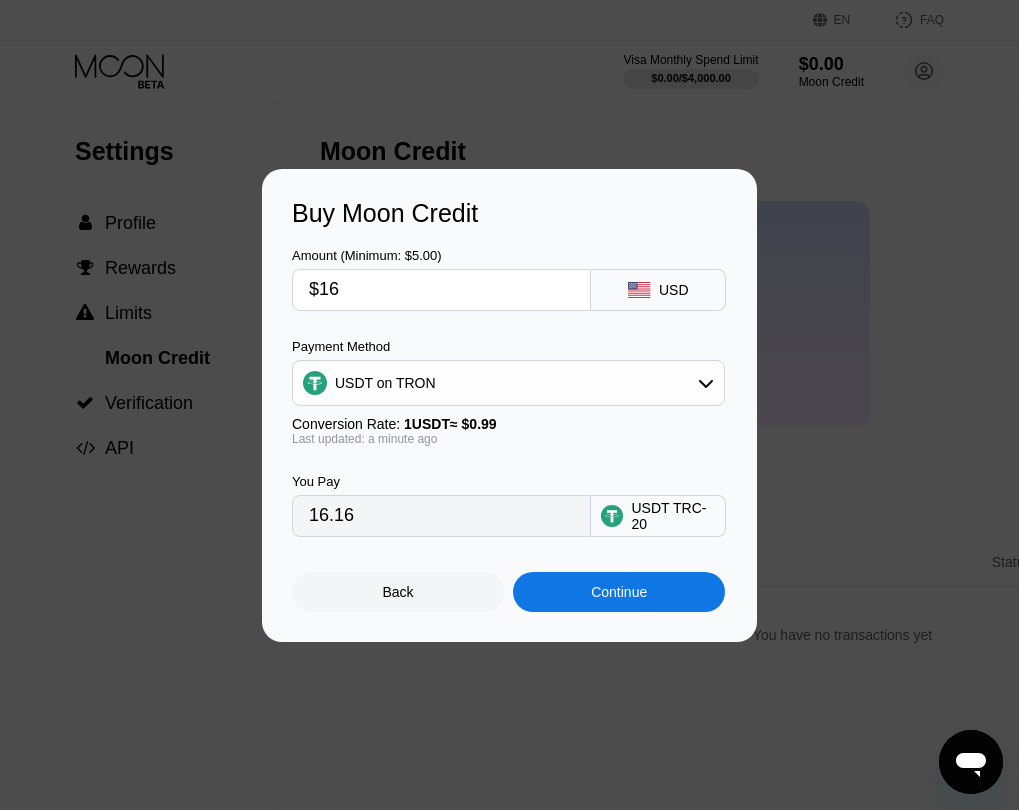 type on "$161" 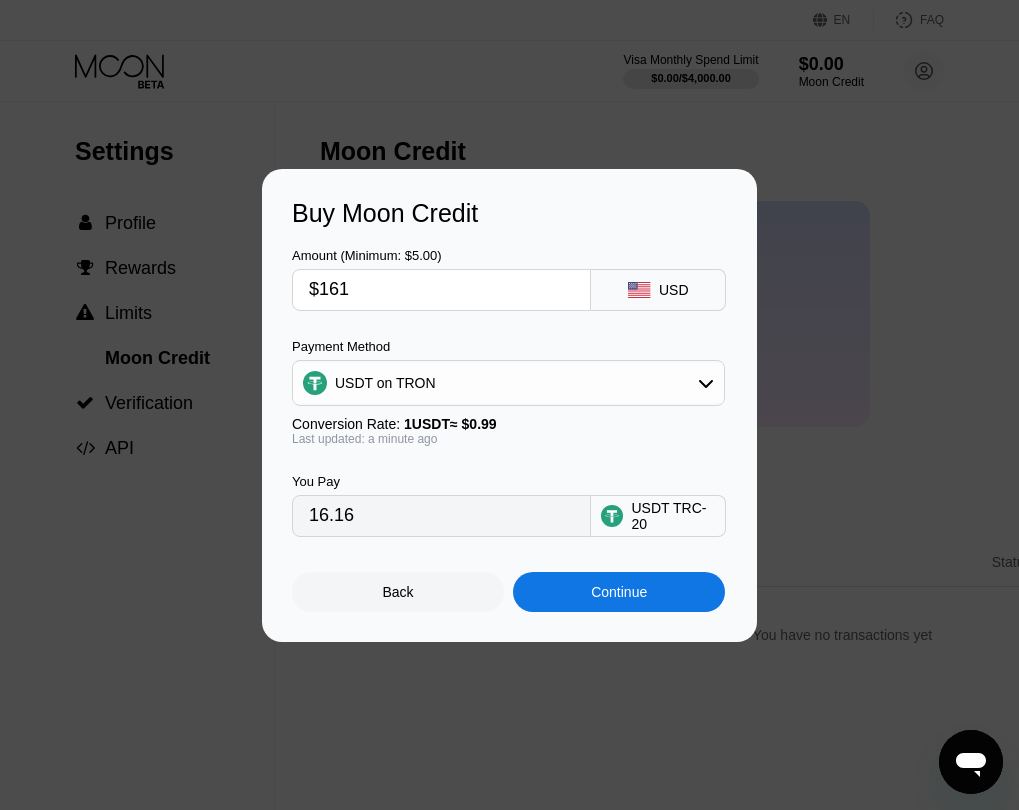 type on "162.63" 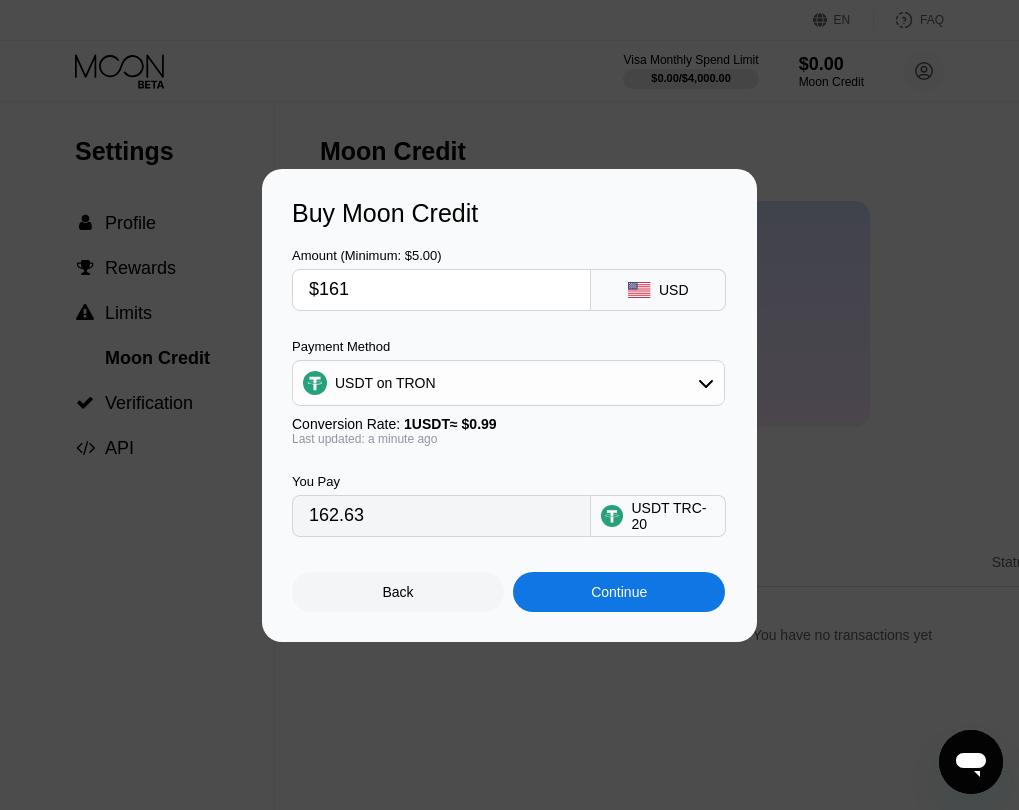 type on "$161" 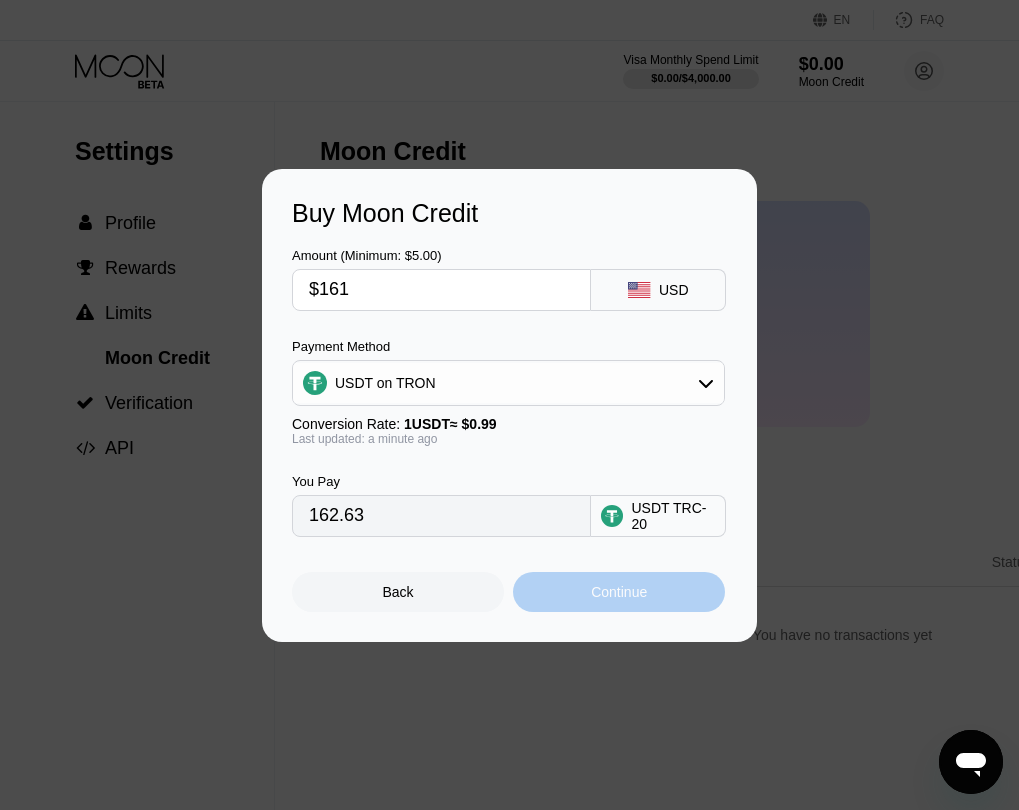 click on "Continue" at bounding box center [619, 592] 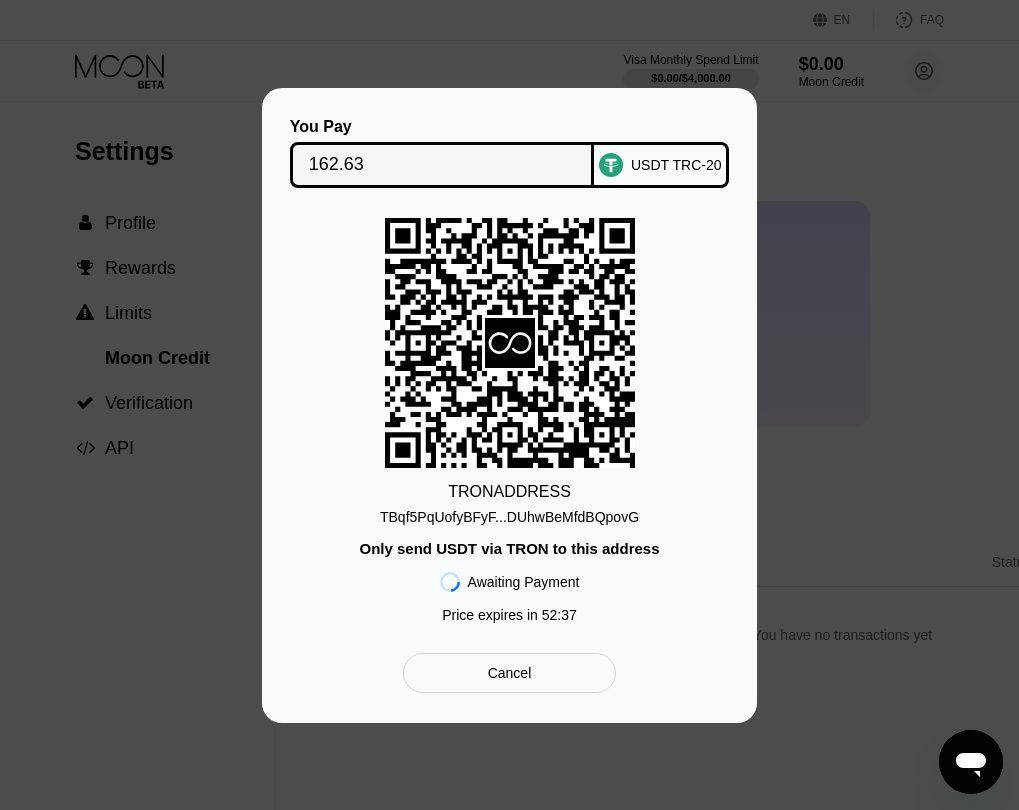 click on "162.63" at bounding box center (442, 165) 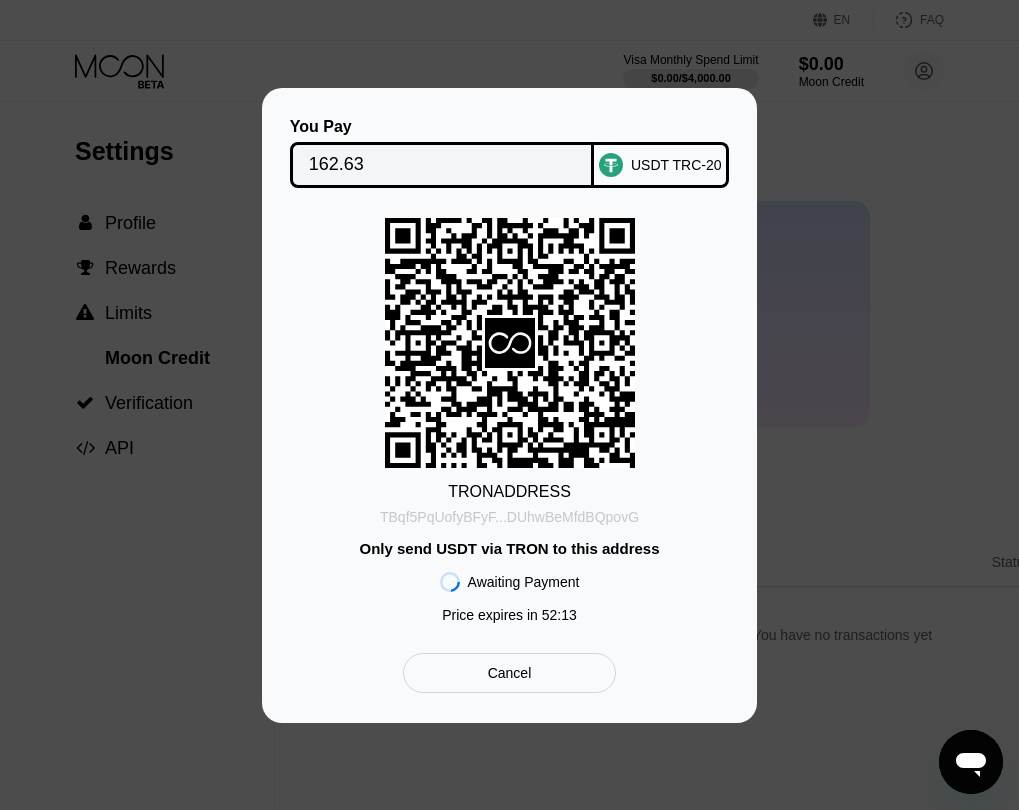click on "TBqf5PqUofyBFyF...DUhwBeMfdBQpovG" at bounding box center (509, 517) 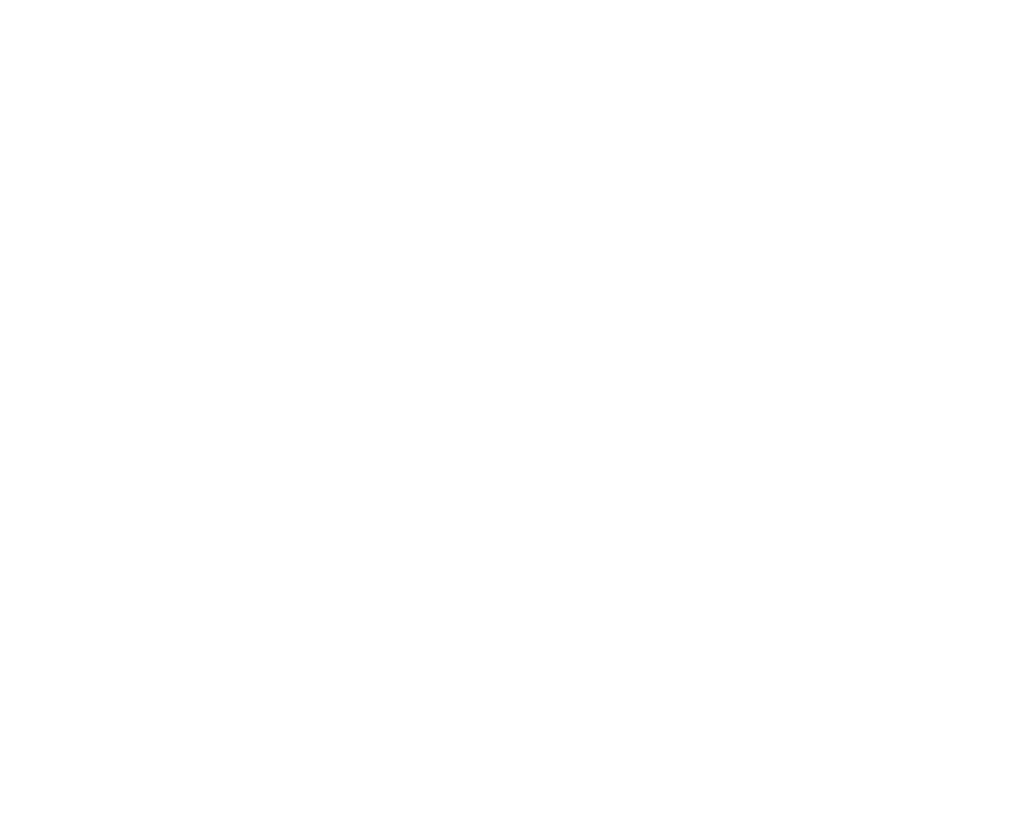 scroll, scrollTop: 0, scrollLeft: 0, axis: both 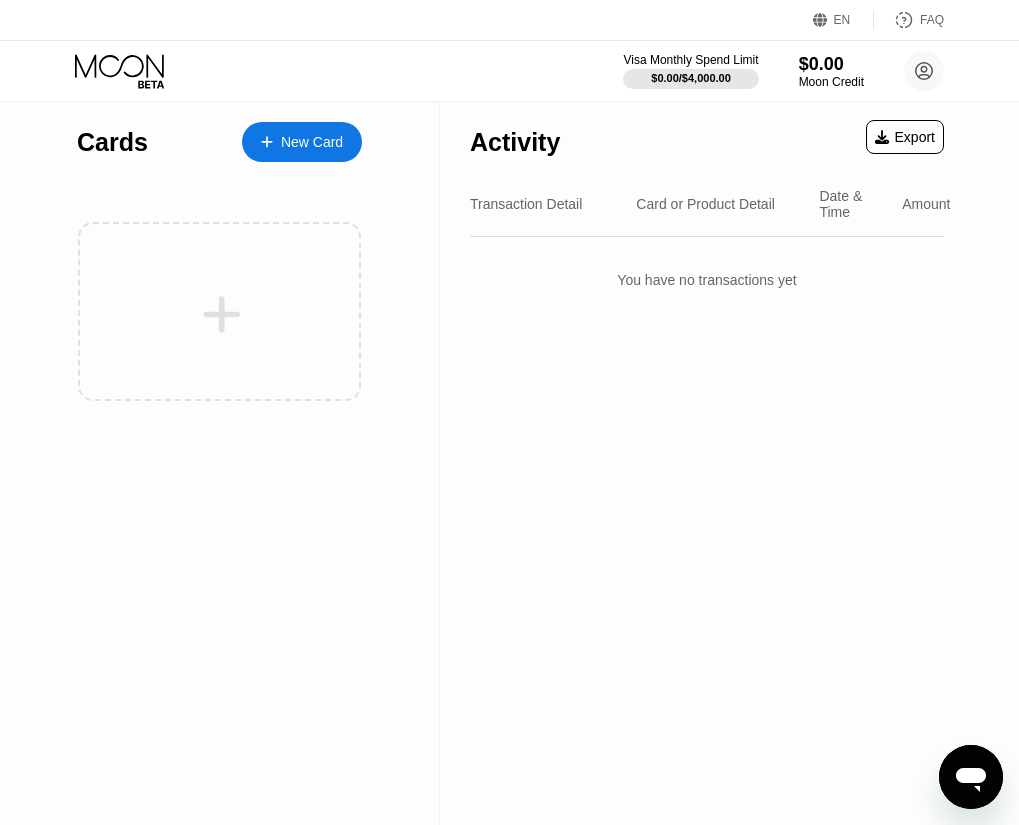 click on "New Card" at bounding box center [312, 142] 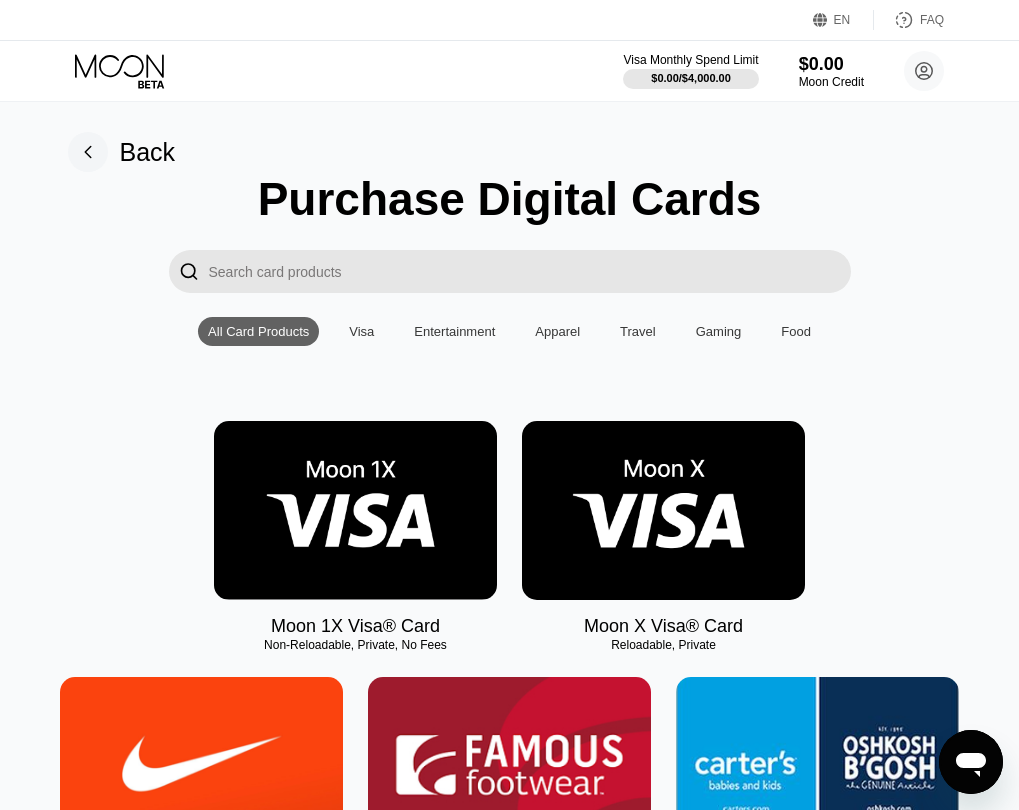 click on "Visa" at bounding box center [361, 331] 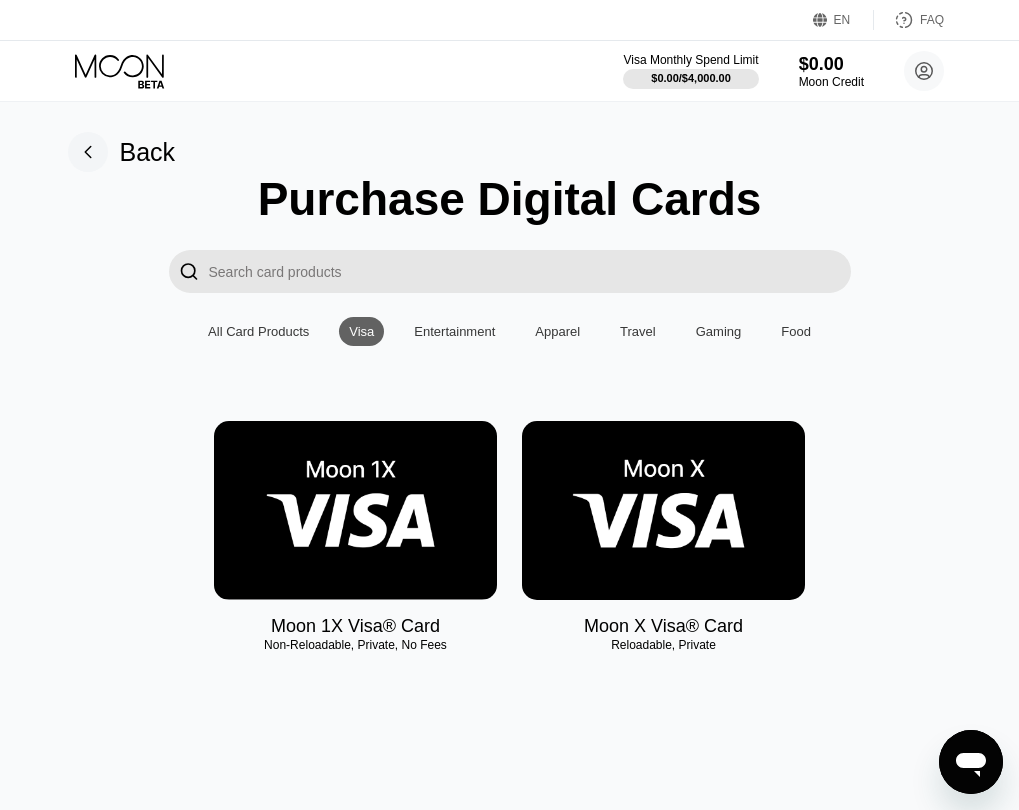 click at bounding box center [663, 510] 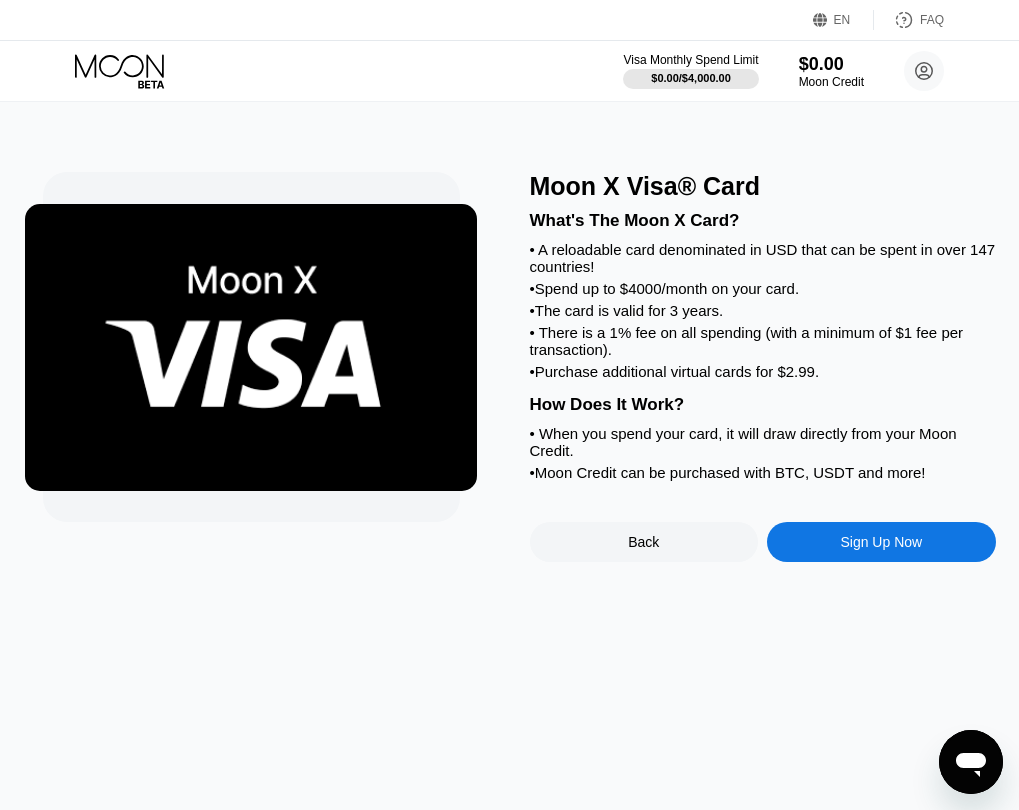 click on "Sign Up Now" at bounding box center (881, 542) 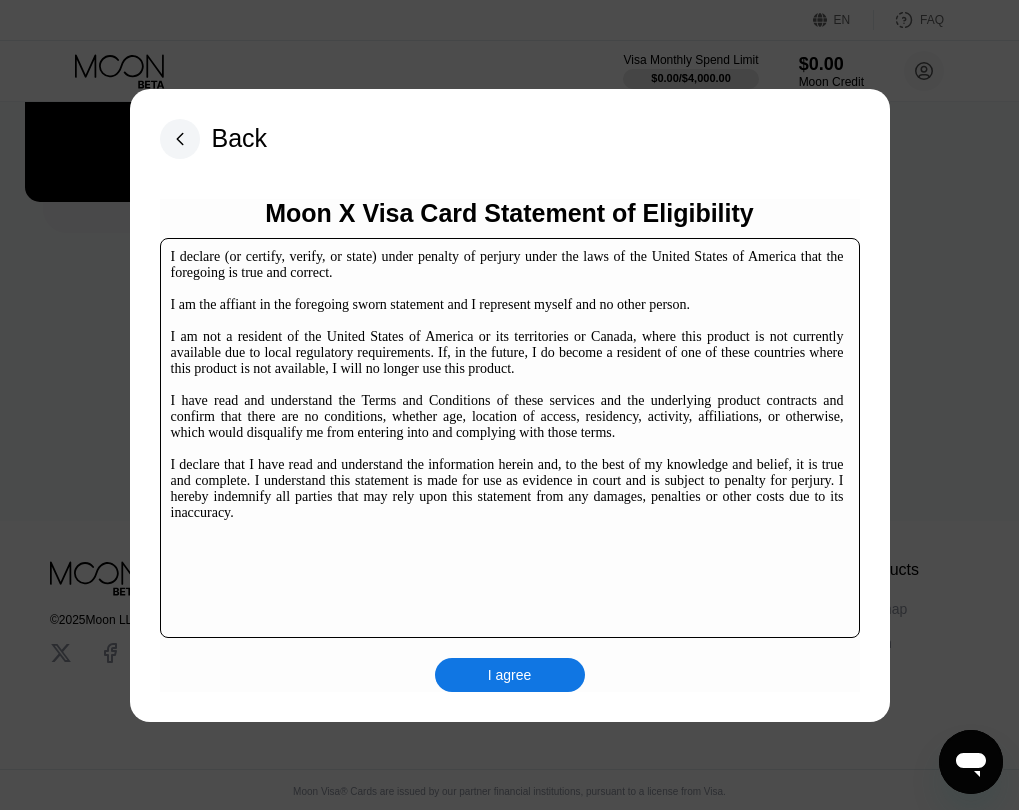 scroll, scrollTop: 307, scrollLeft: 0, axis: vertical 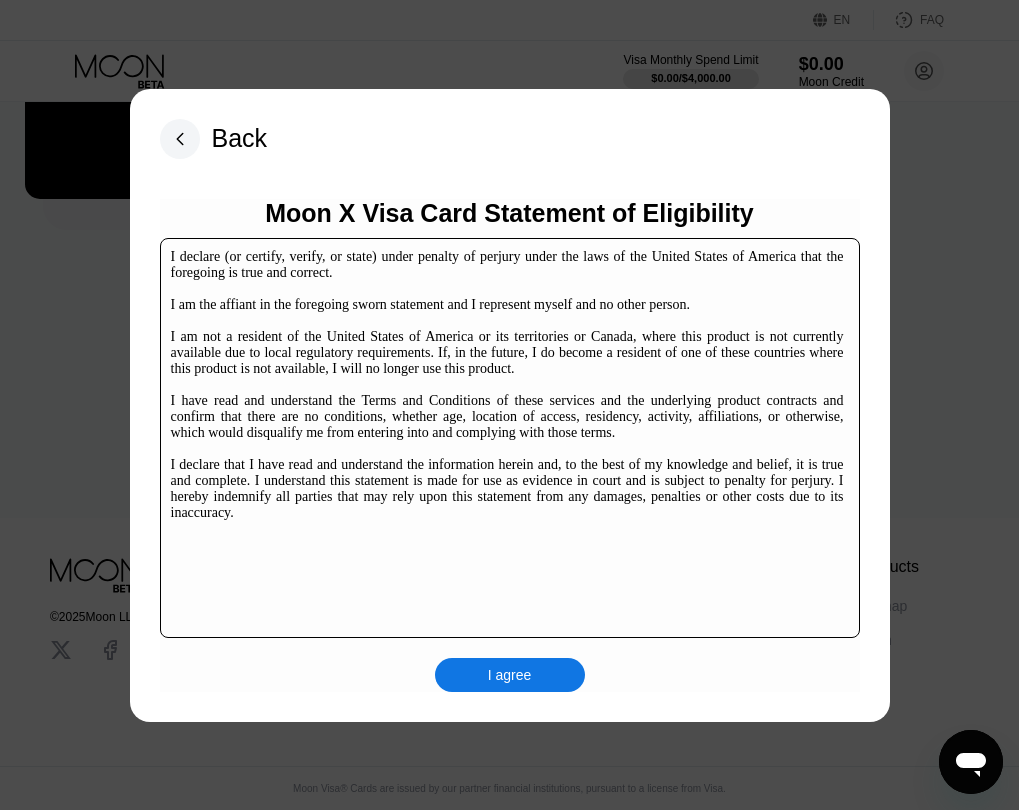 click on "I agree" at bounding box center (510, 675) 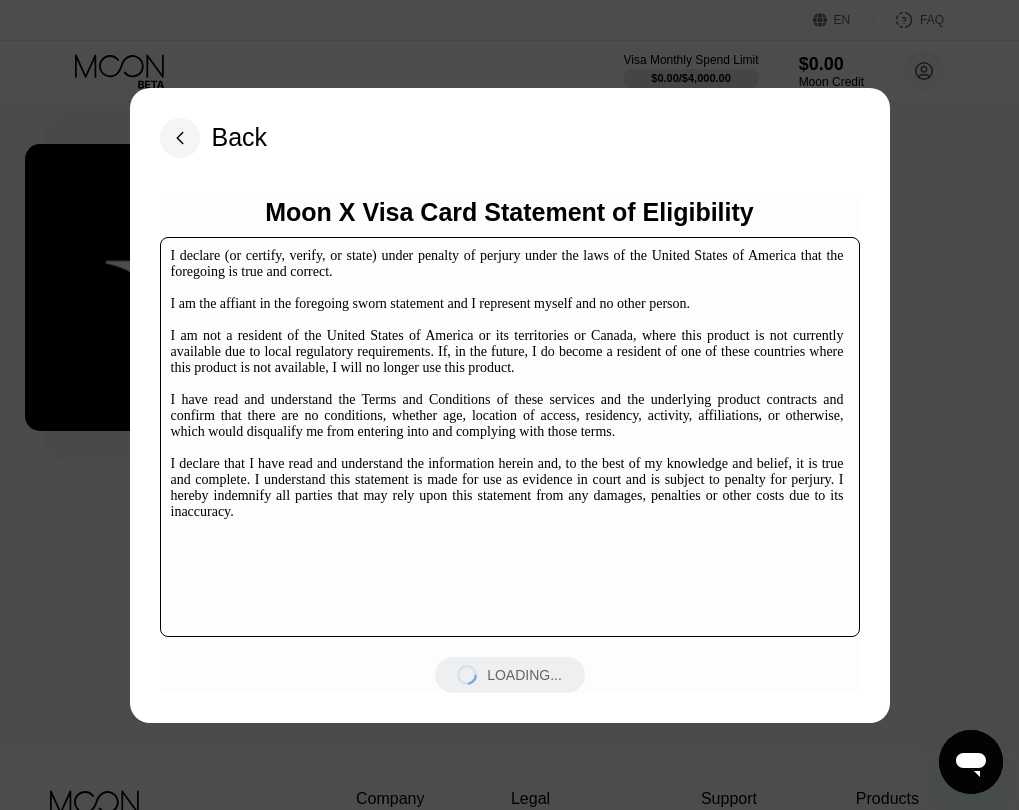 scroll, scrollTop: 7, scrollLeft: 0, axis: vertical 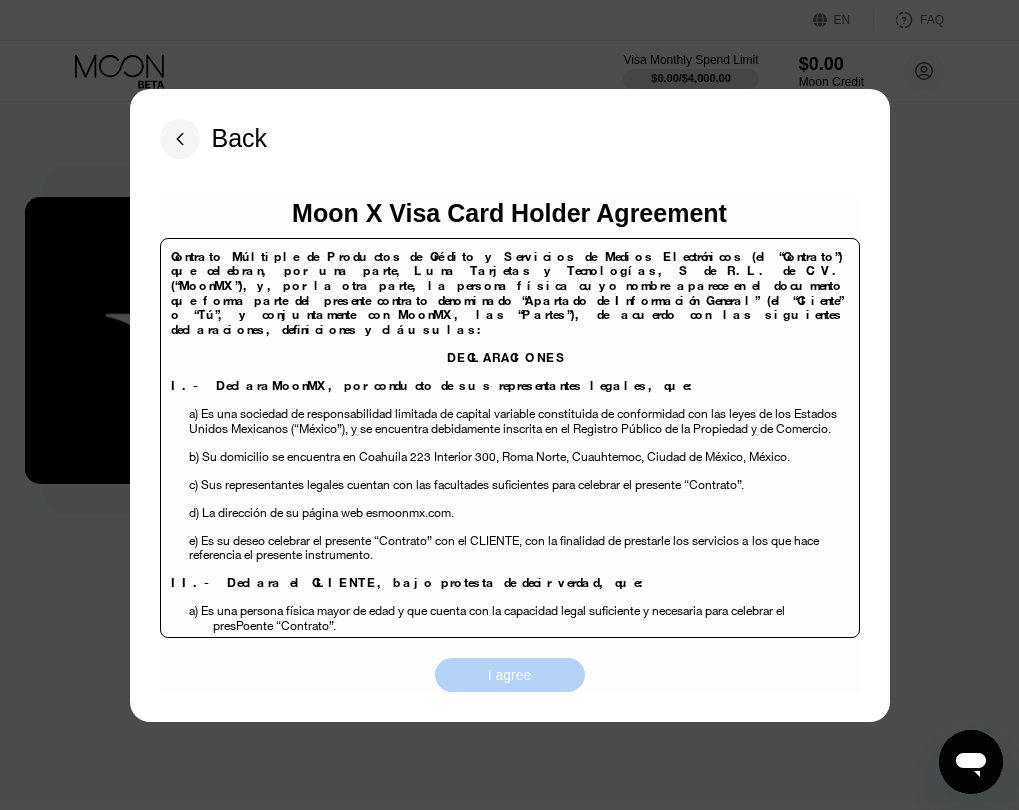 click on "I agree" at bounding box center [510, 675] 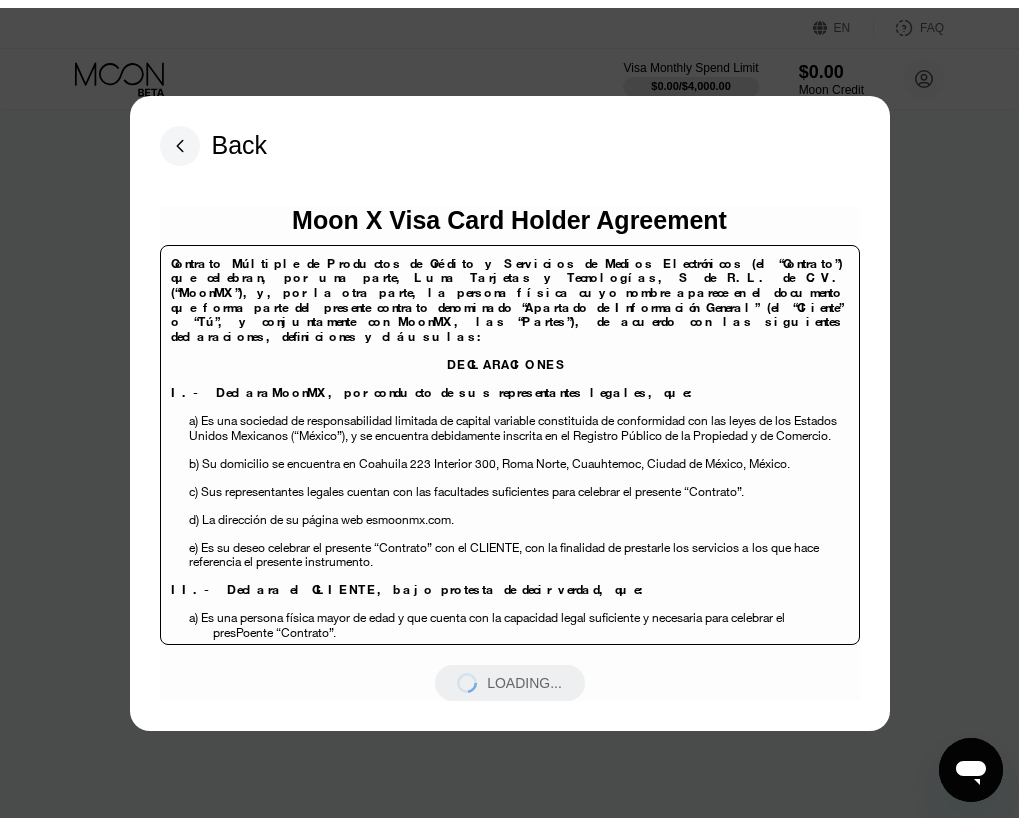 scroll, scrollTop: 0, scrollLeft: 0, axis: both 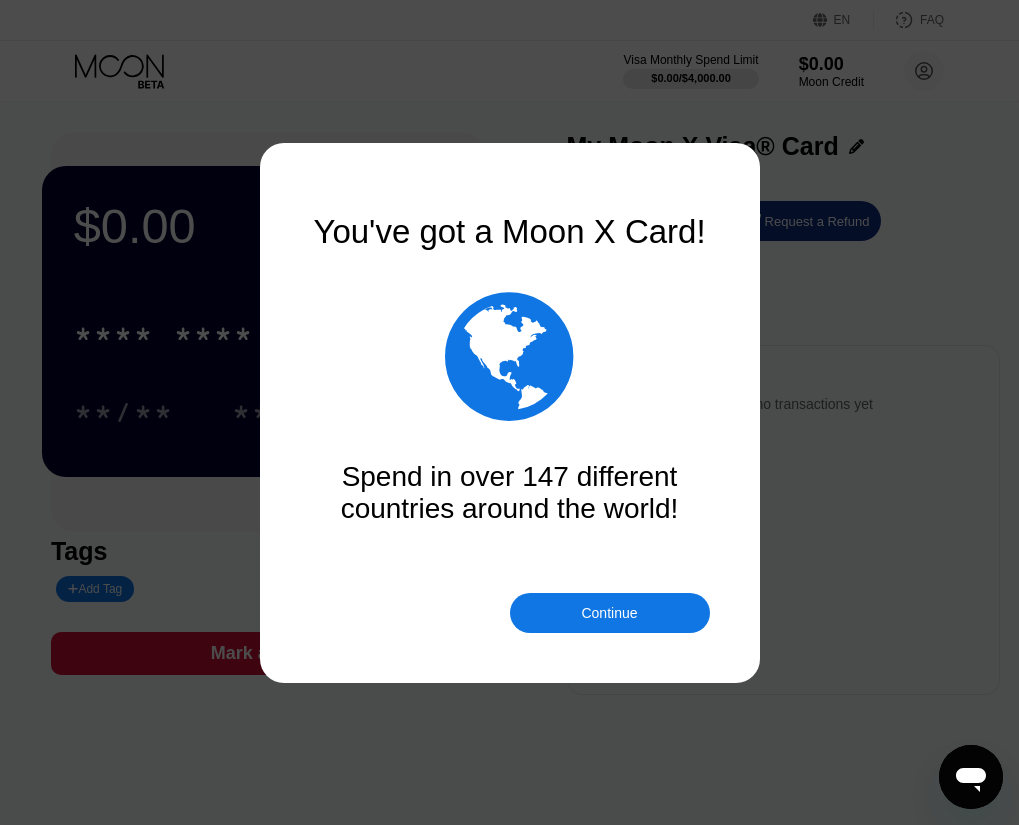 click on "Continue" at bounding box center [609, 613] 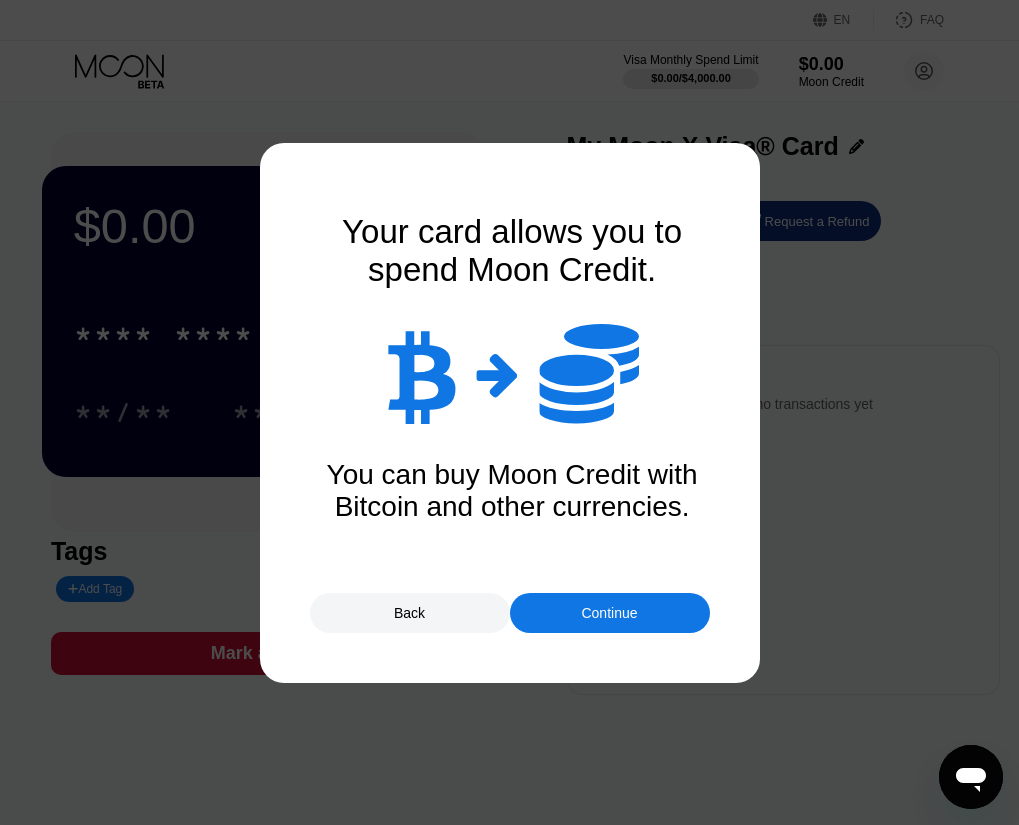 click on "Continue" at bounding box center [609, 613] 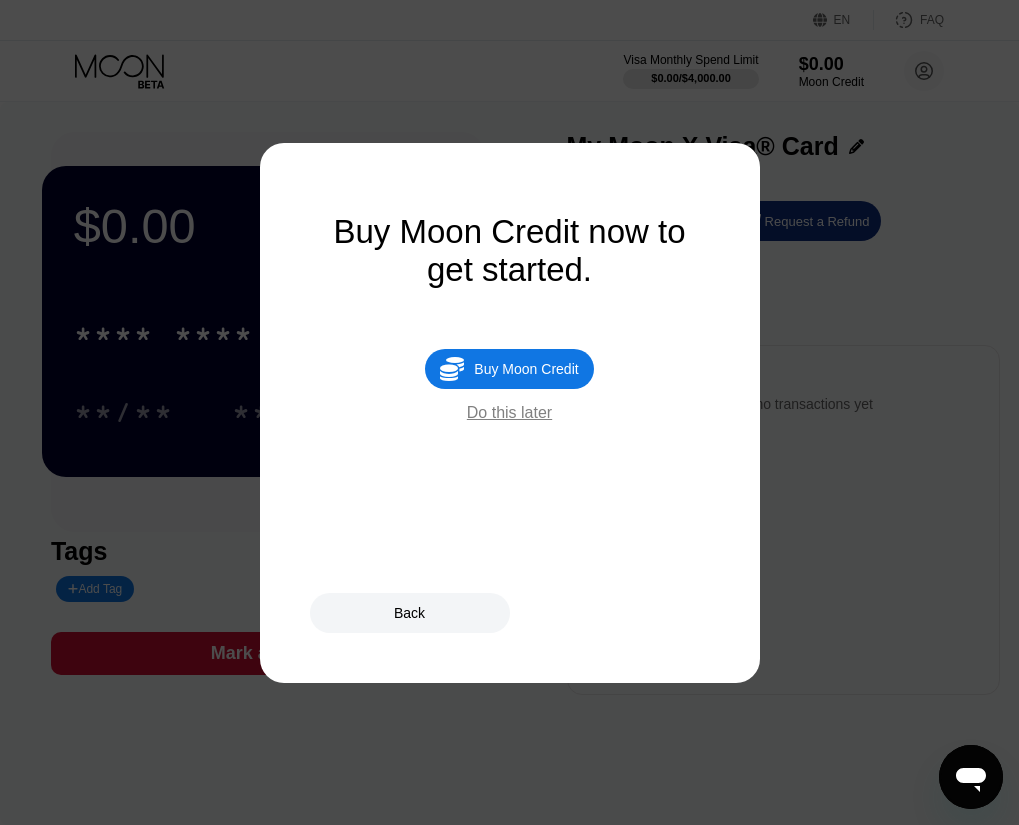 click on "Do this later" at bounding box center [509, 413] 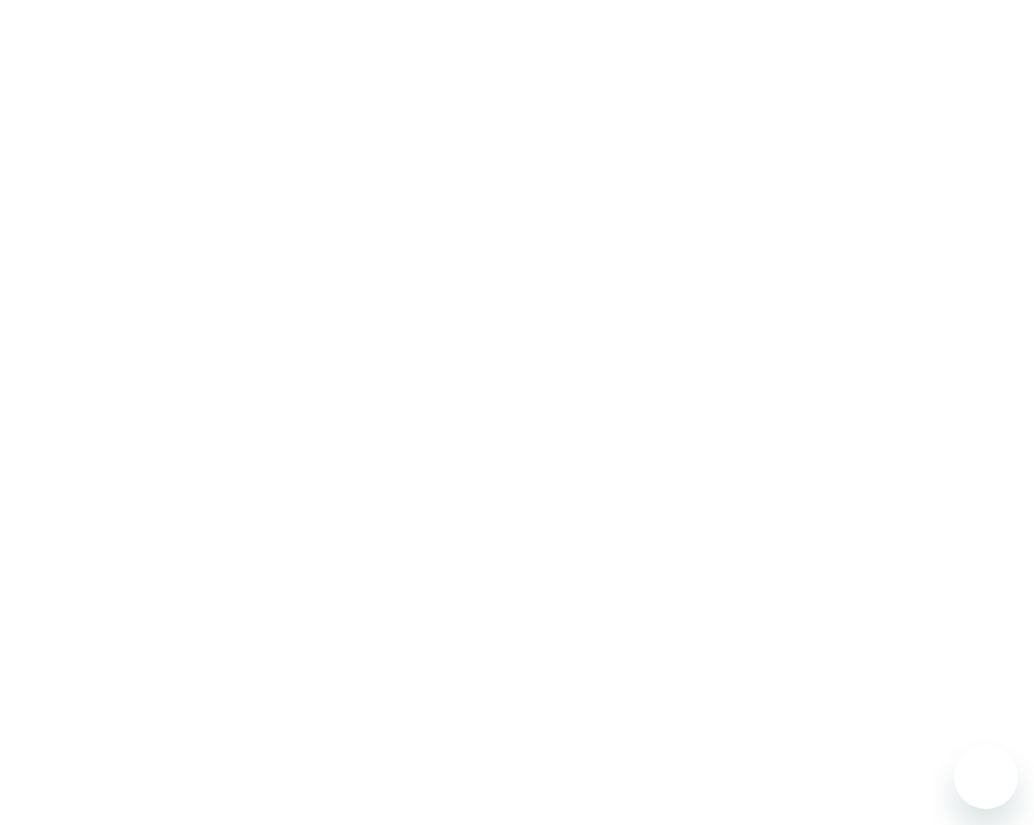 scroll, scrollTop: 0, scrollLeft: 0, axis: both 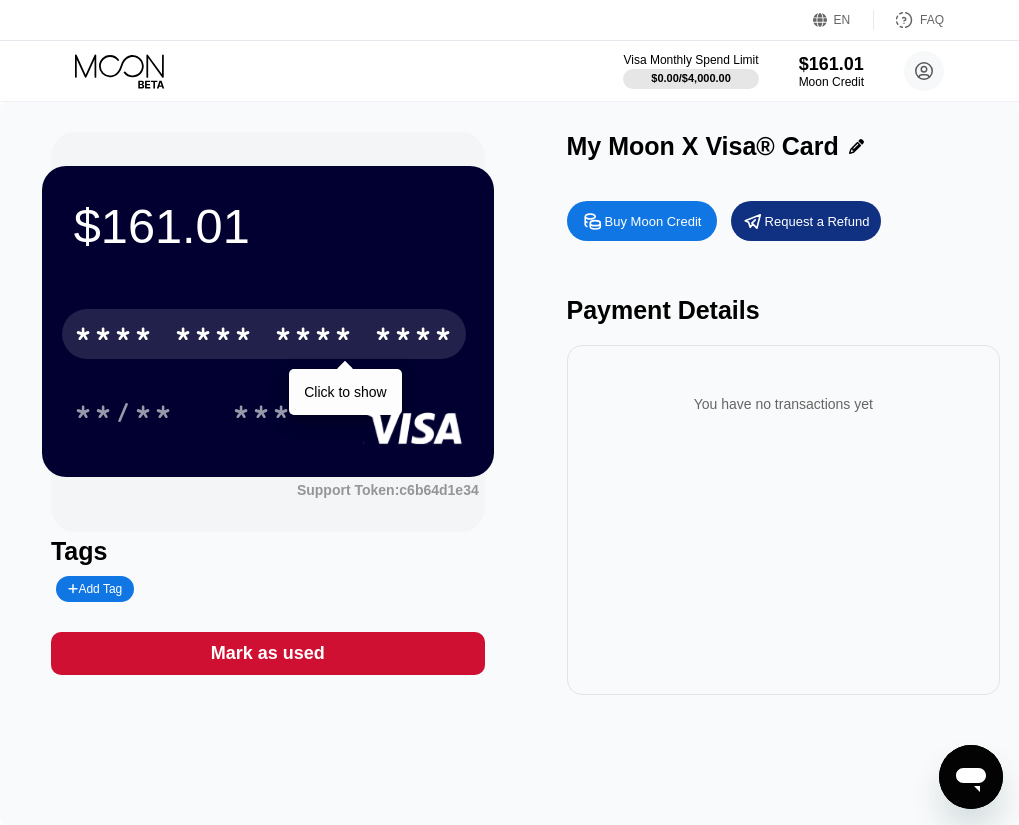 click on "* * * *" at bounding box center [214, 337] 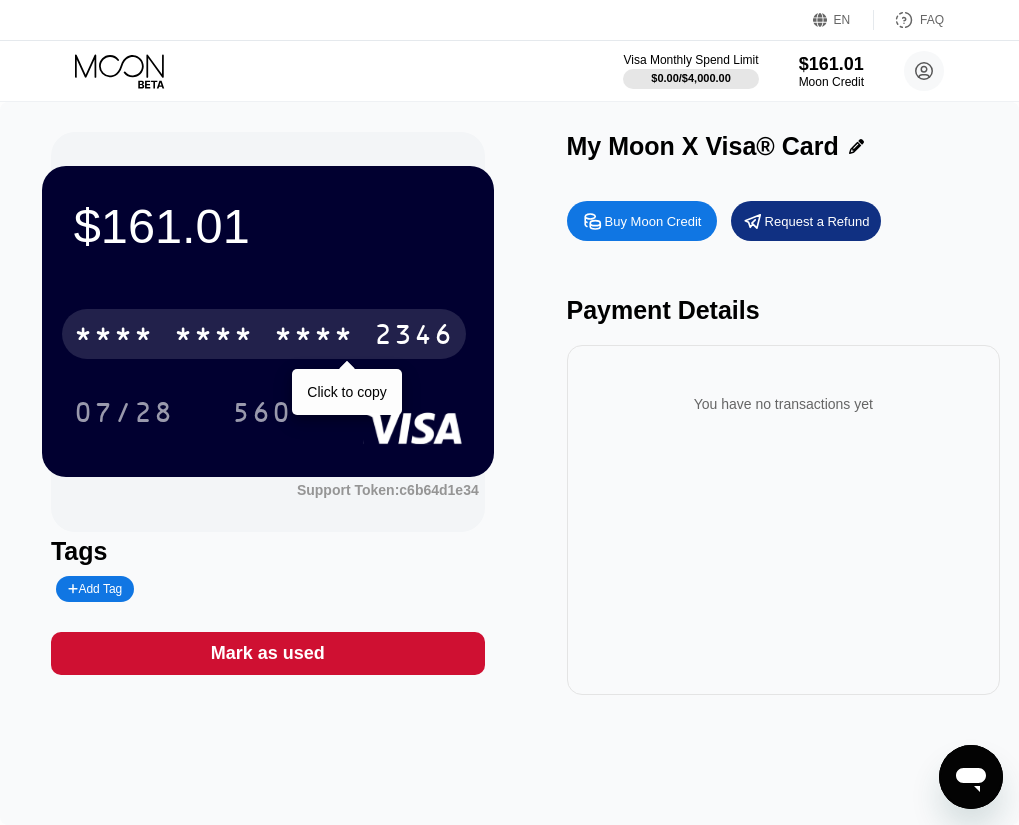 click on "* * * *" at bounding box center (214, 337) 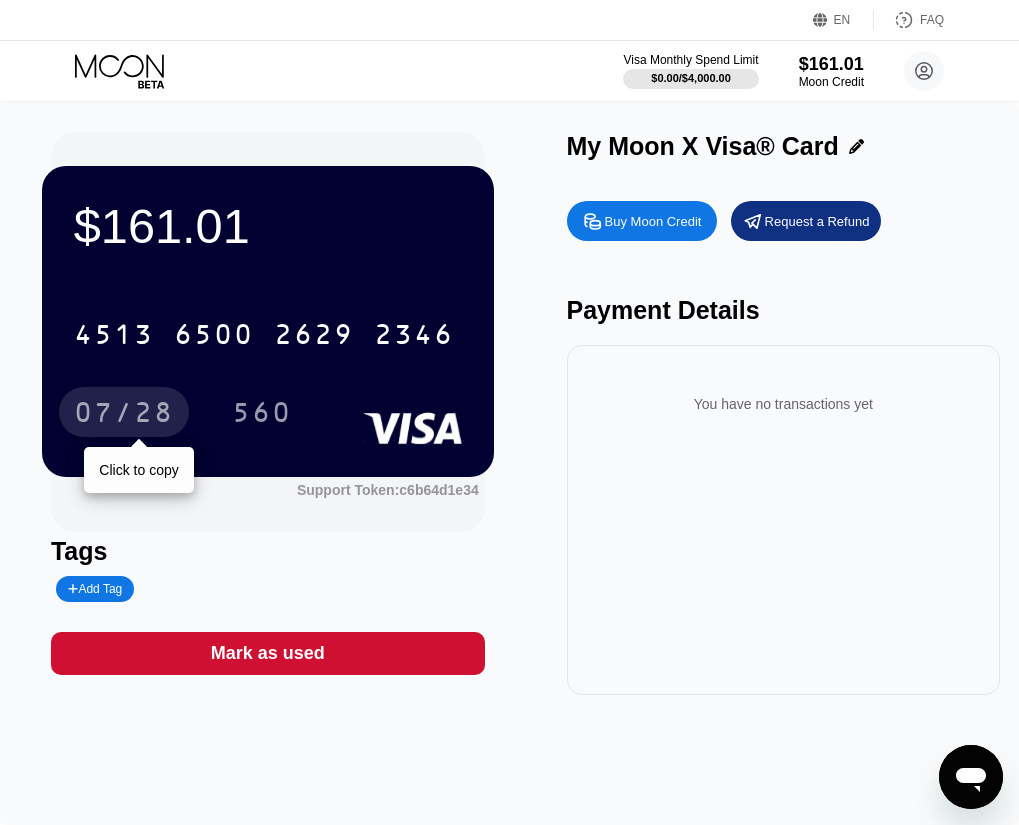 click on "07/28" at bounding box center (124, 415) 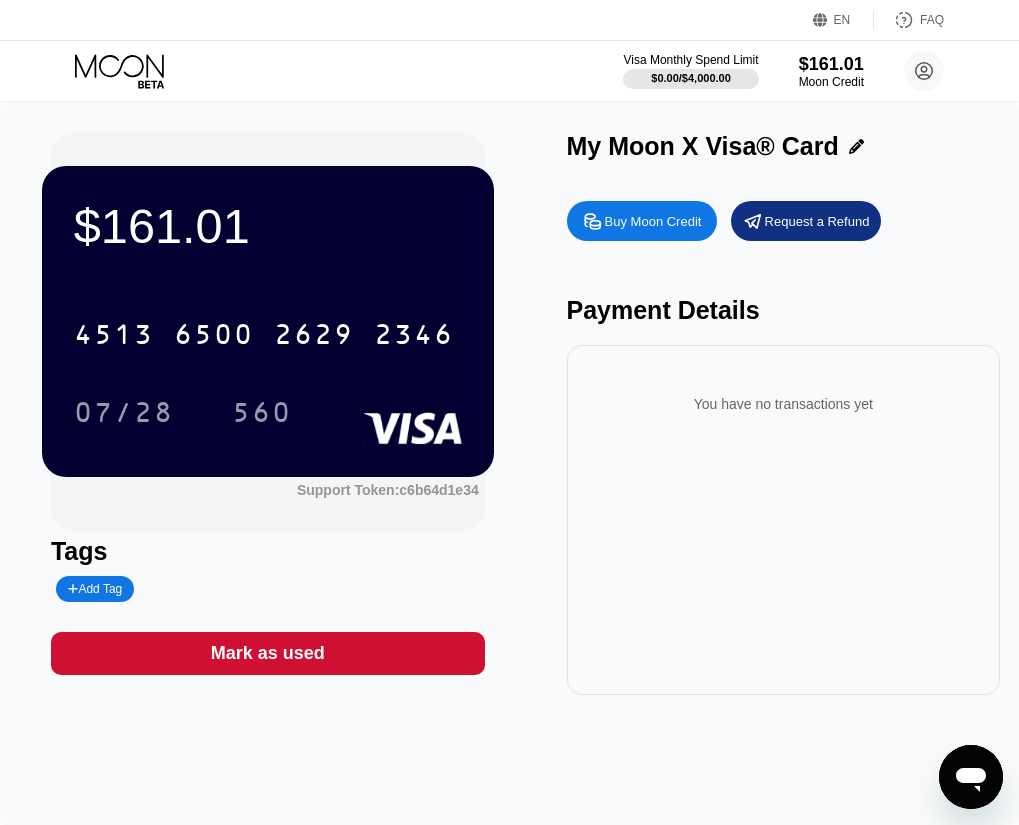 click on "$161.01 4513 6500 2629 2346 07/28 560 Support Token:  c6b64d1e34 Tags  Add Tag Mark as used My Moon X Visa® Card Buy Moon Credit Request a Refund Payment Details You have no transactions yet" at bounding box center [509, 413] 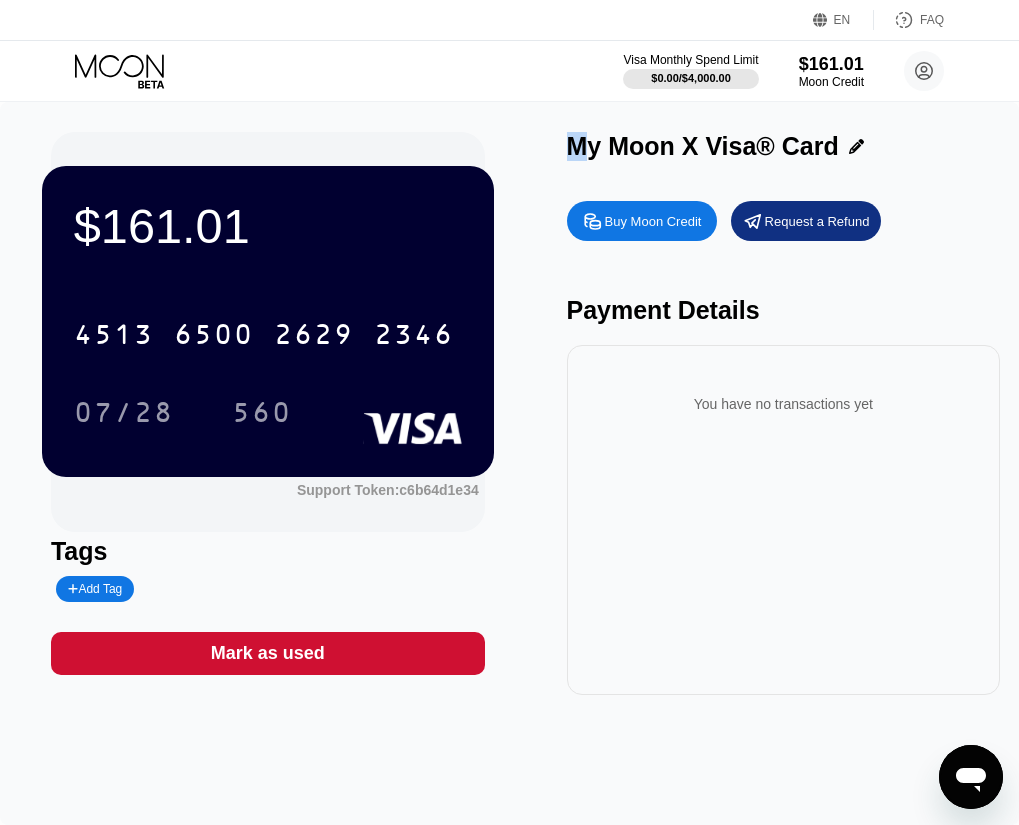 drag, startPoint x: 571, startPoint y: 151, endPoint x: 583, endPoint y: 153, distance: 12.165525 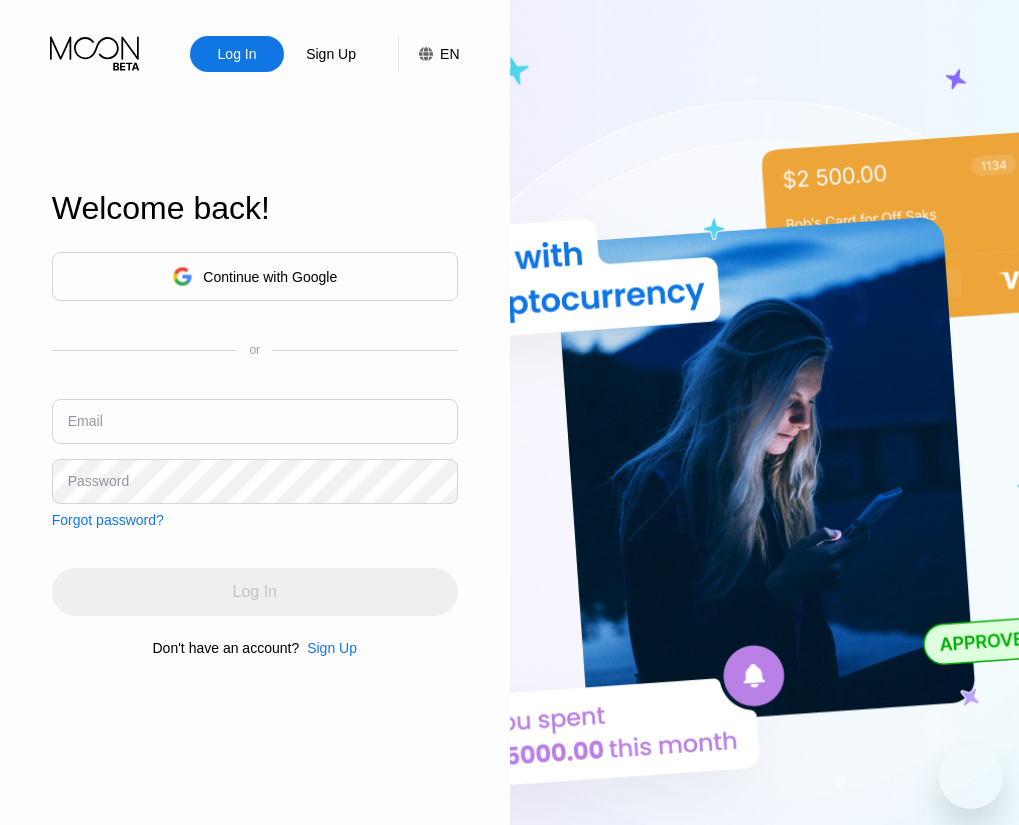 scroll, scrollTop: 0, scrollLeft: 0, axis: both 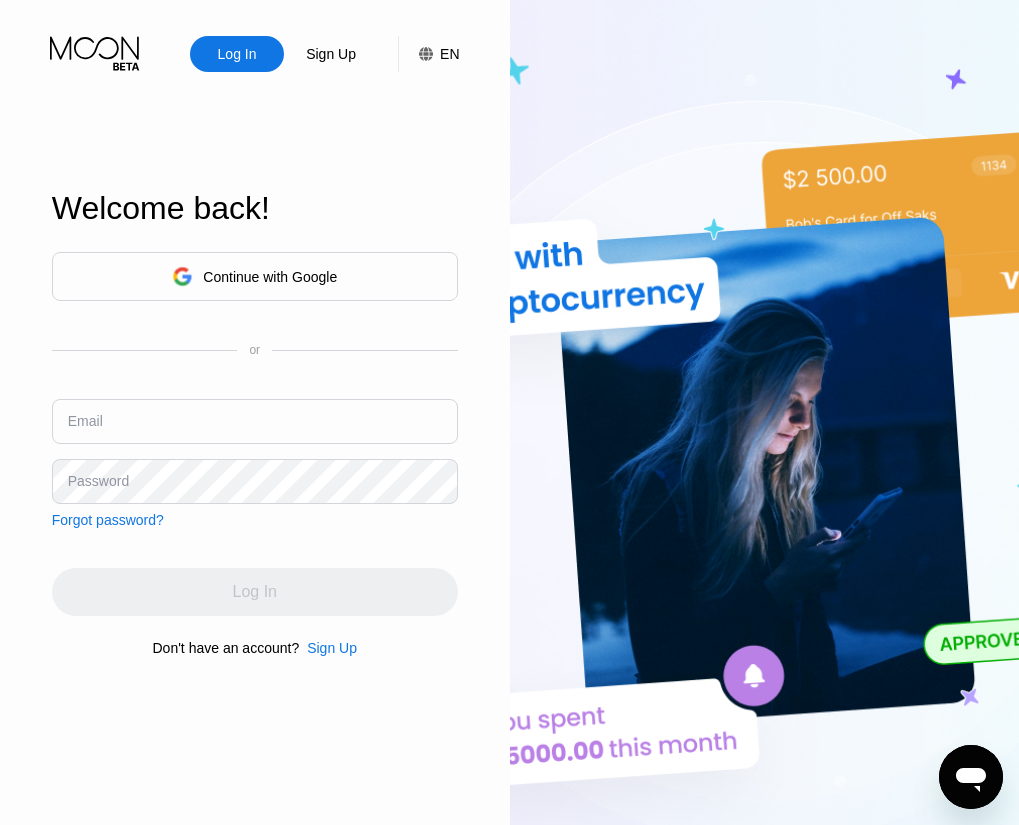 type on "[EMAIL]" 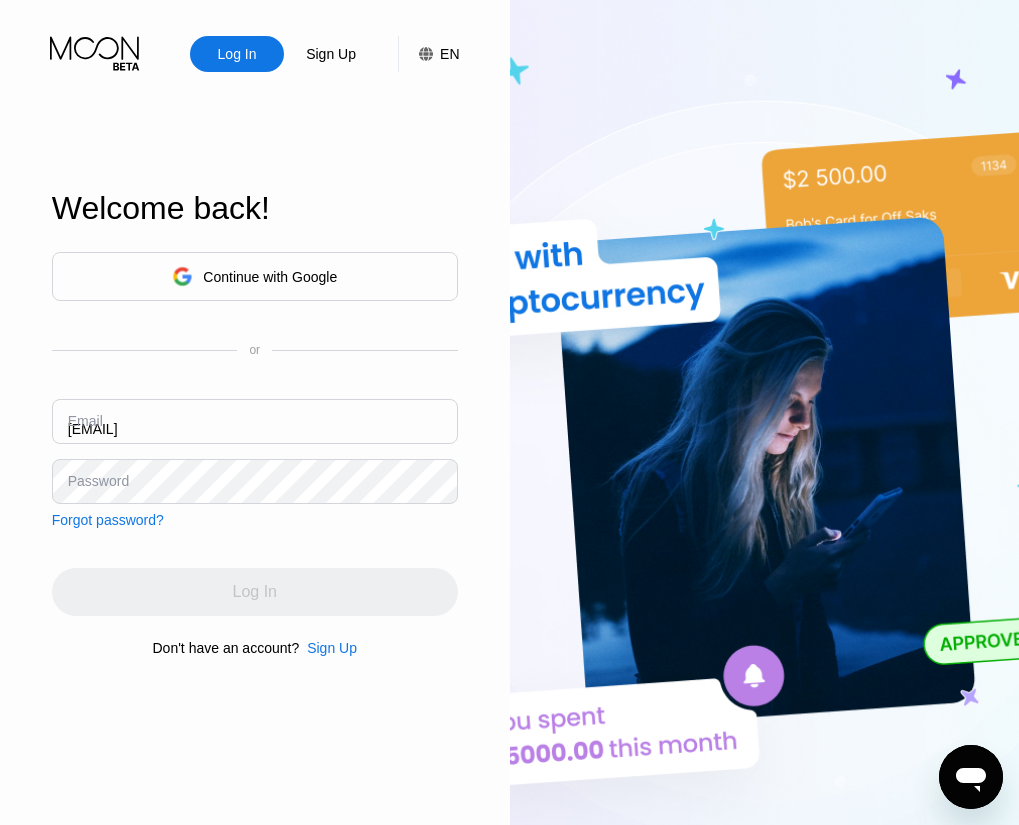 click on "[EMAIL]" at bounding box center (255, 421) 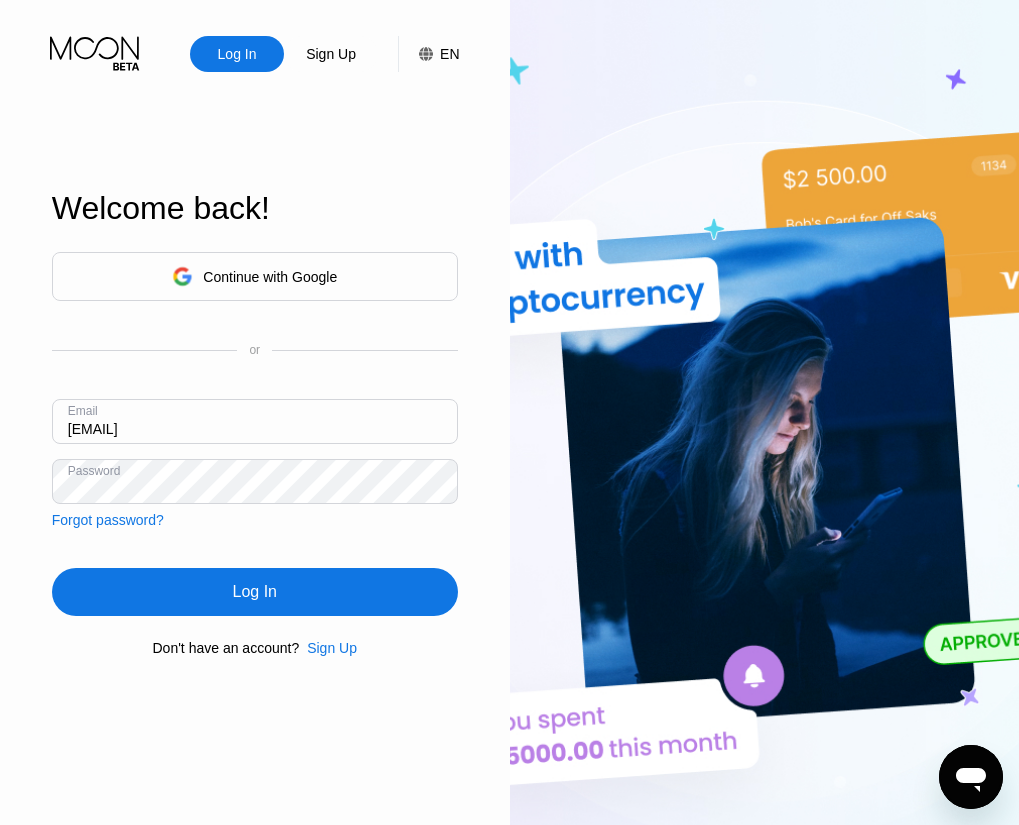click on "Log In" at bounding box center (255, 592) 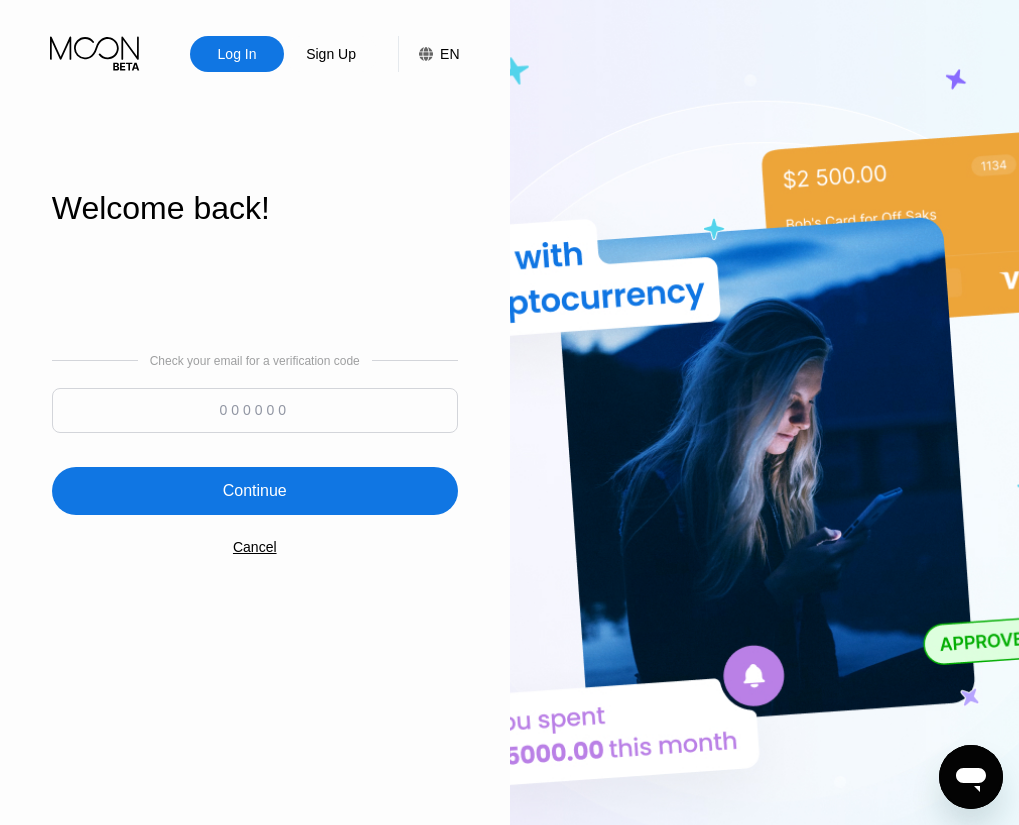 click at bounding box center (255, 410) 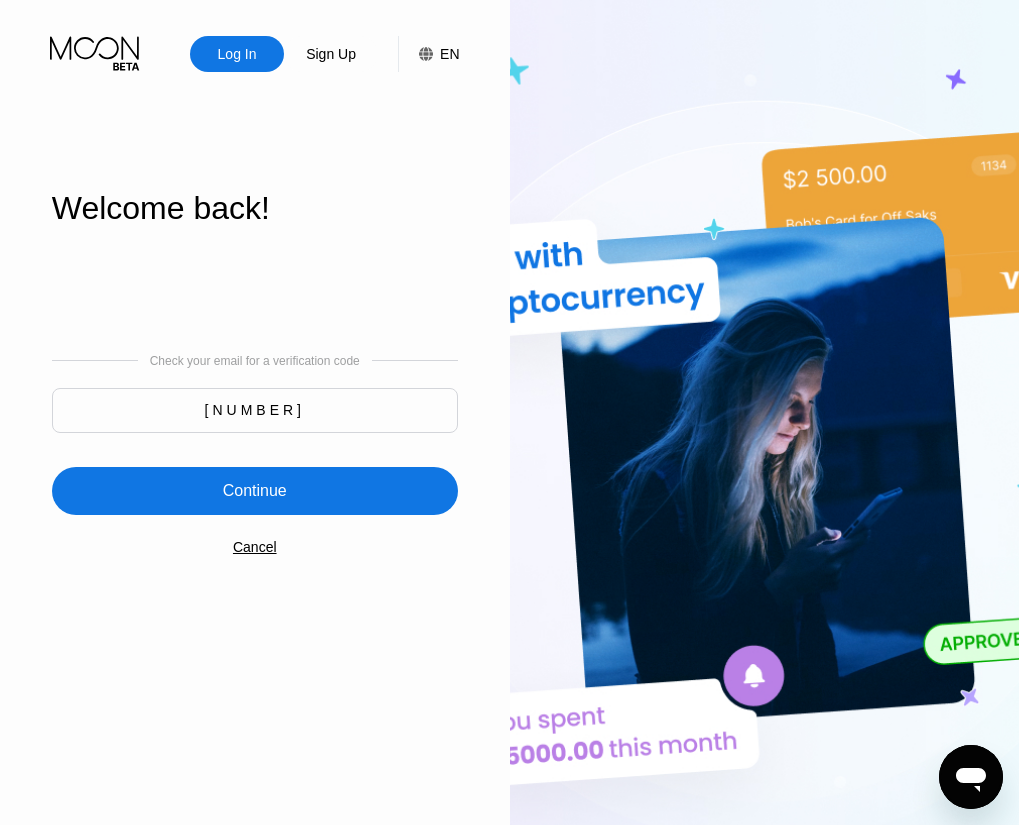 type on "835759" 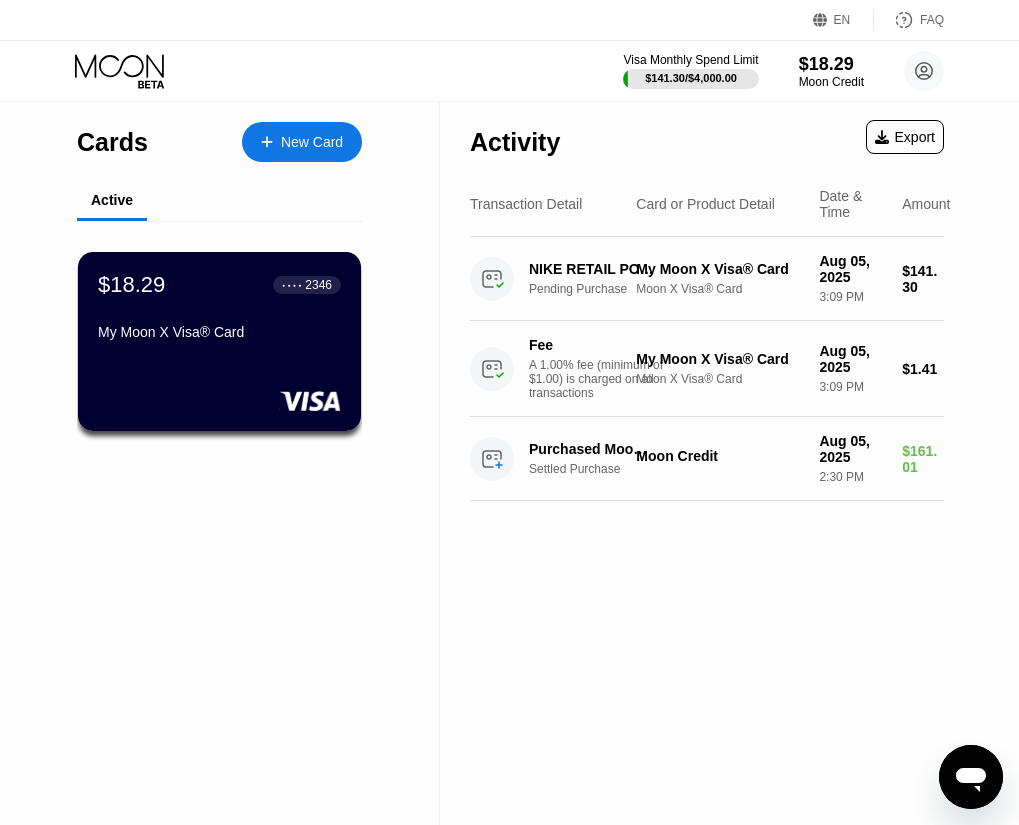 click on "Cards    New Card Active $18.29 ● ● ● ● 2346 My Moon X Visa® Card" at bounding box center [220, 463] 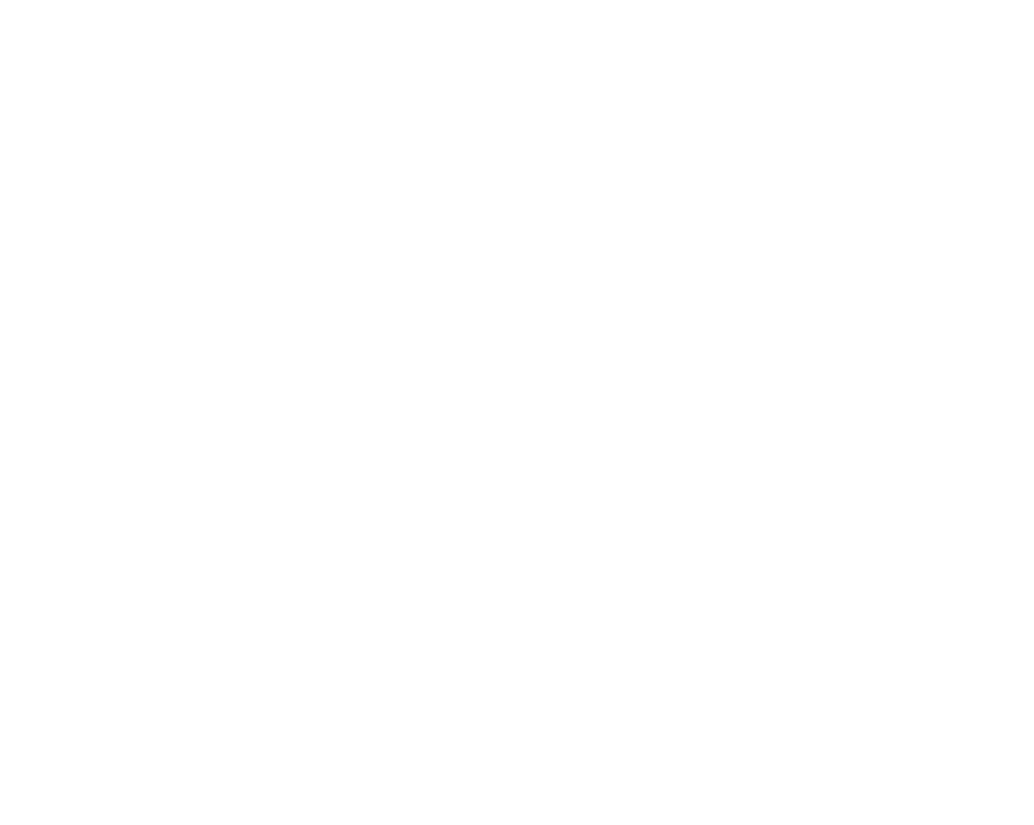 scroll, scrollTop: 0, scrollLeft: 0, axis: both 